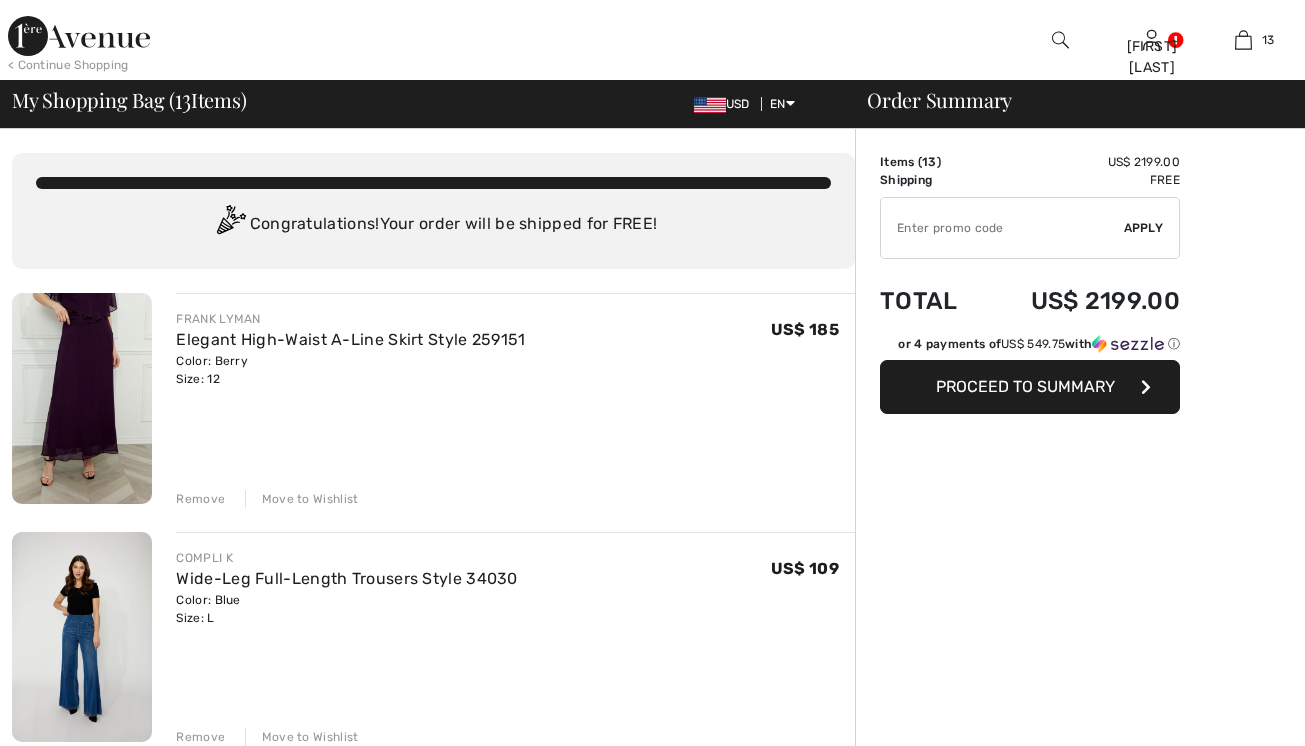 scroll, scrollTop: 0, scrollLeft: 0, axis: both 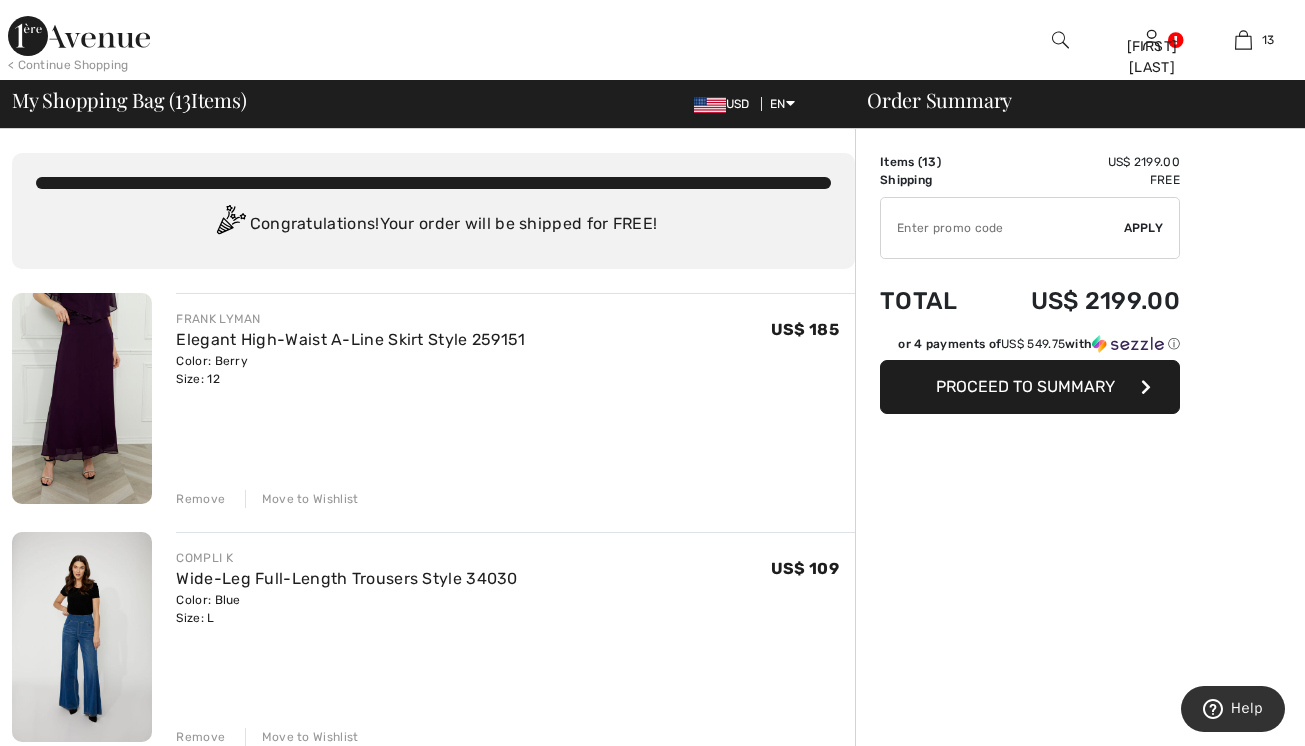 click at bounding box center (82, 398) 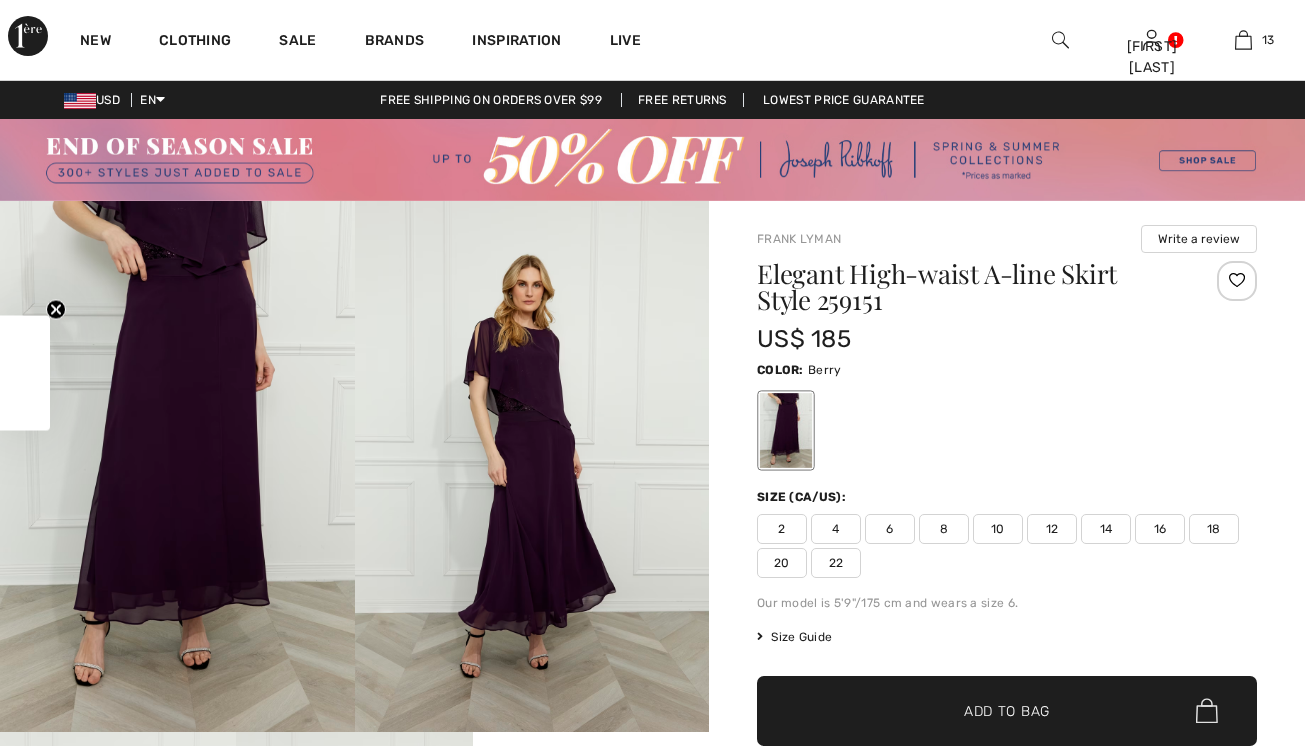 scroll, scrollTop: 0, scrollLeft: 0, axis: both 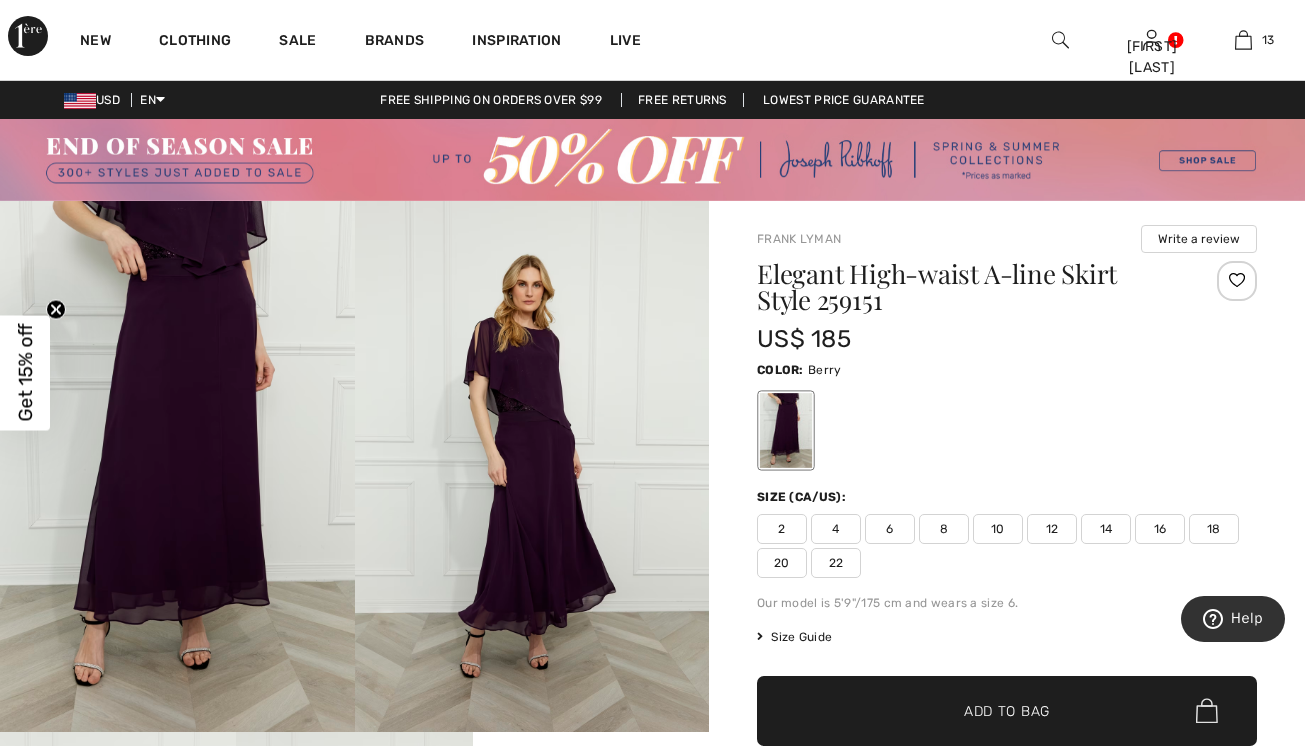 click at bounding box center (1060, 40) 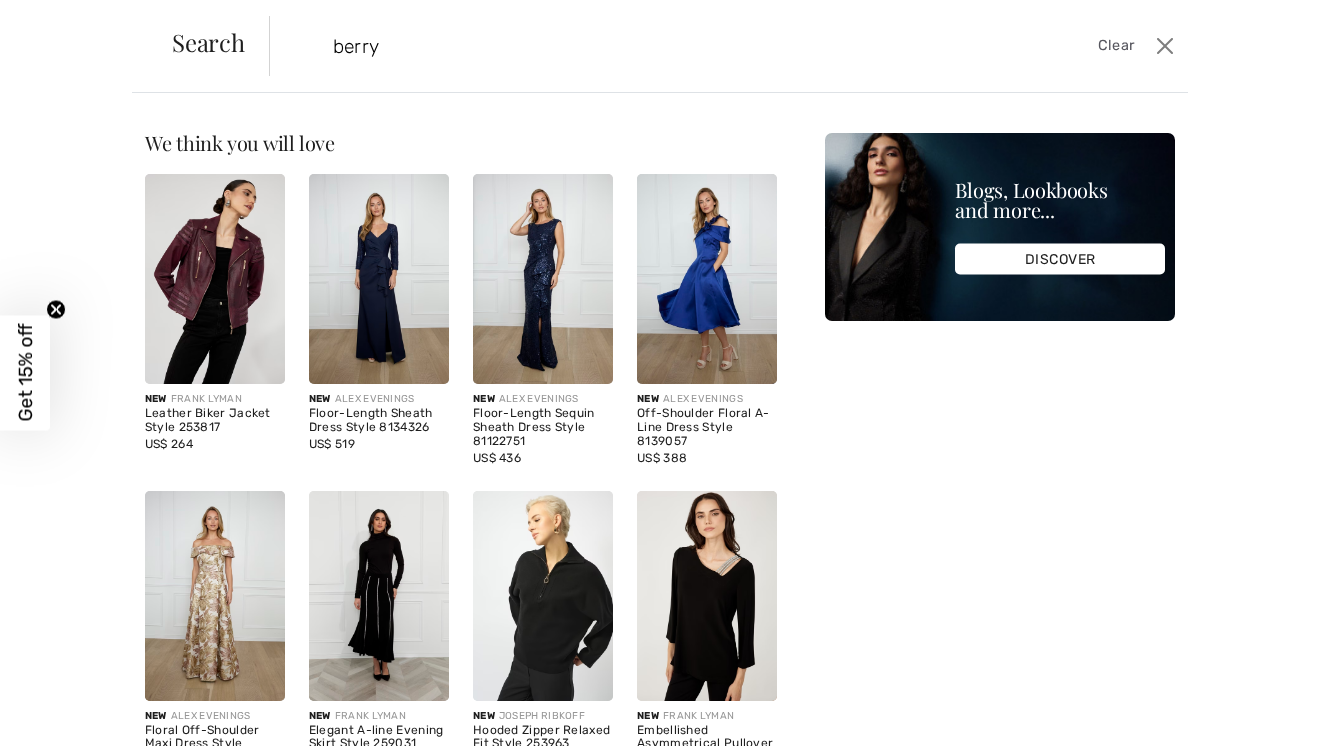 type on "berry" 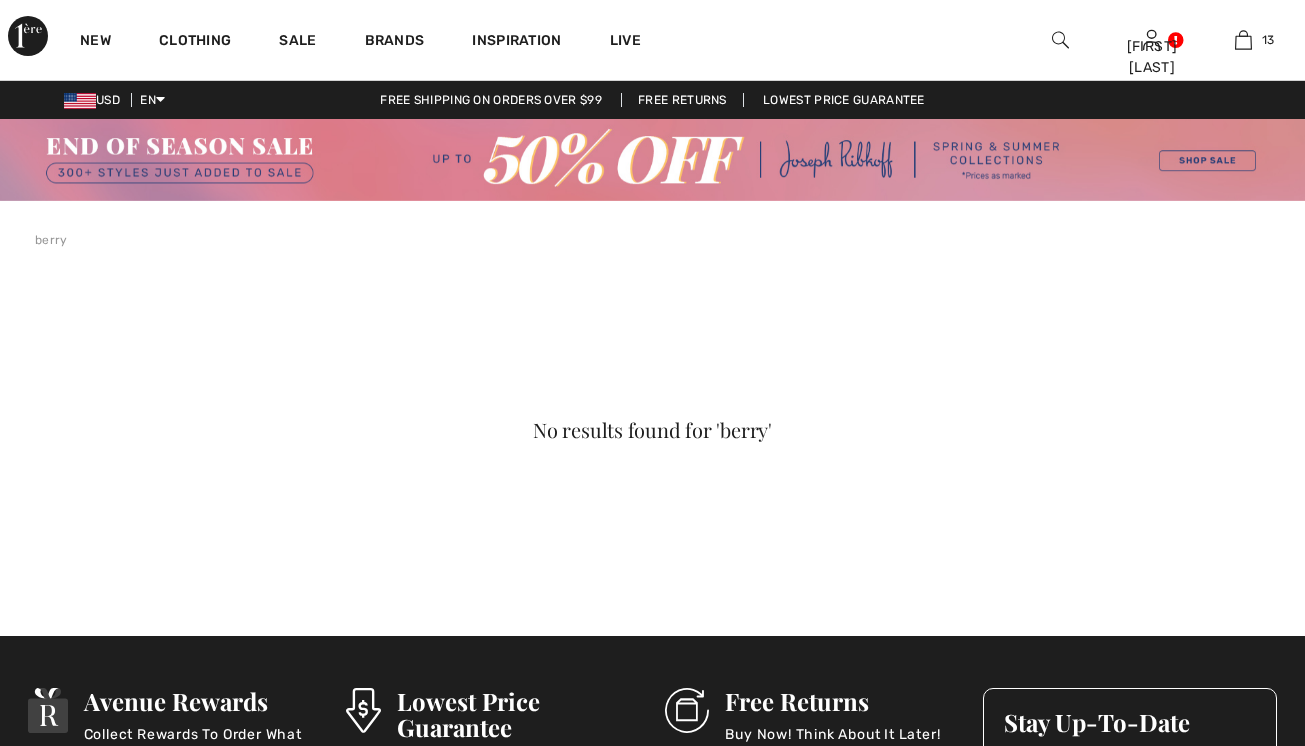 scroll, scrollTop: 0, scrollLeft: 0, axis: both 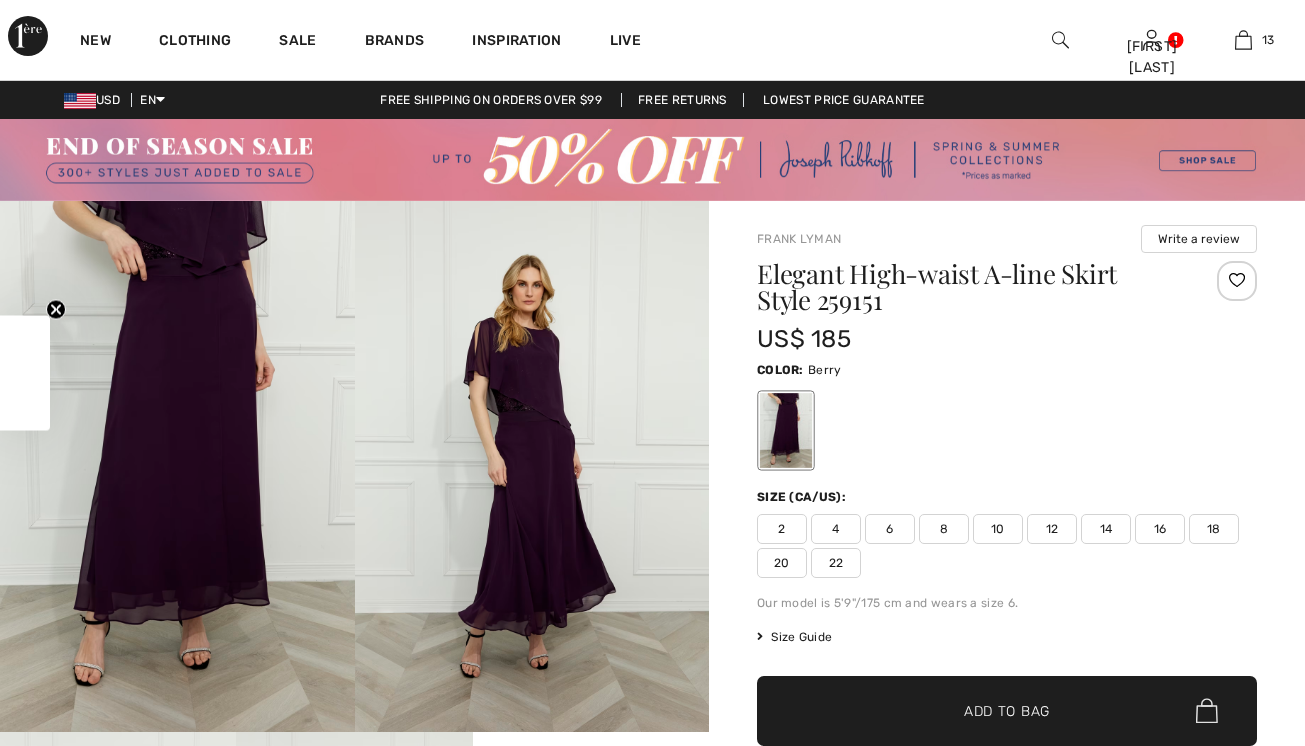 checkbox on "true" 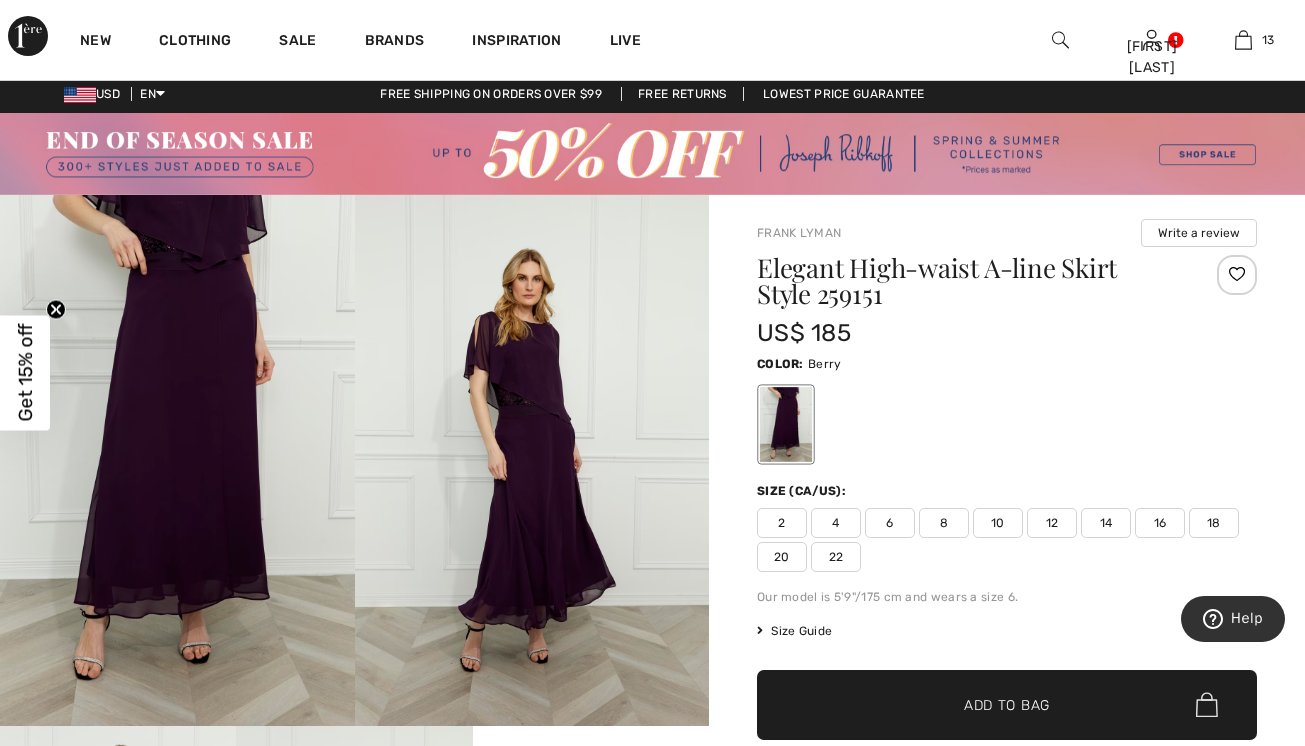 scroll, scrollTop: 0, scrollLeft: 0, axis: both 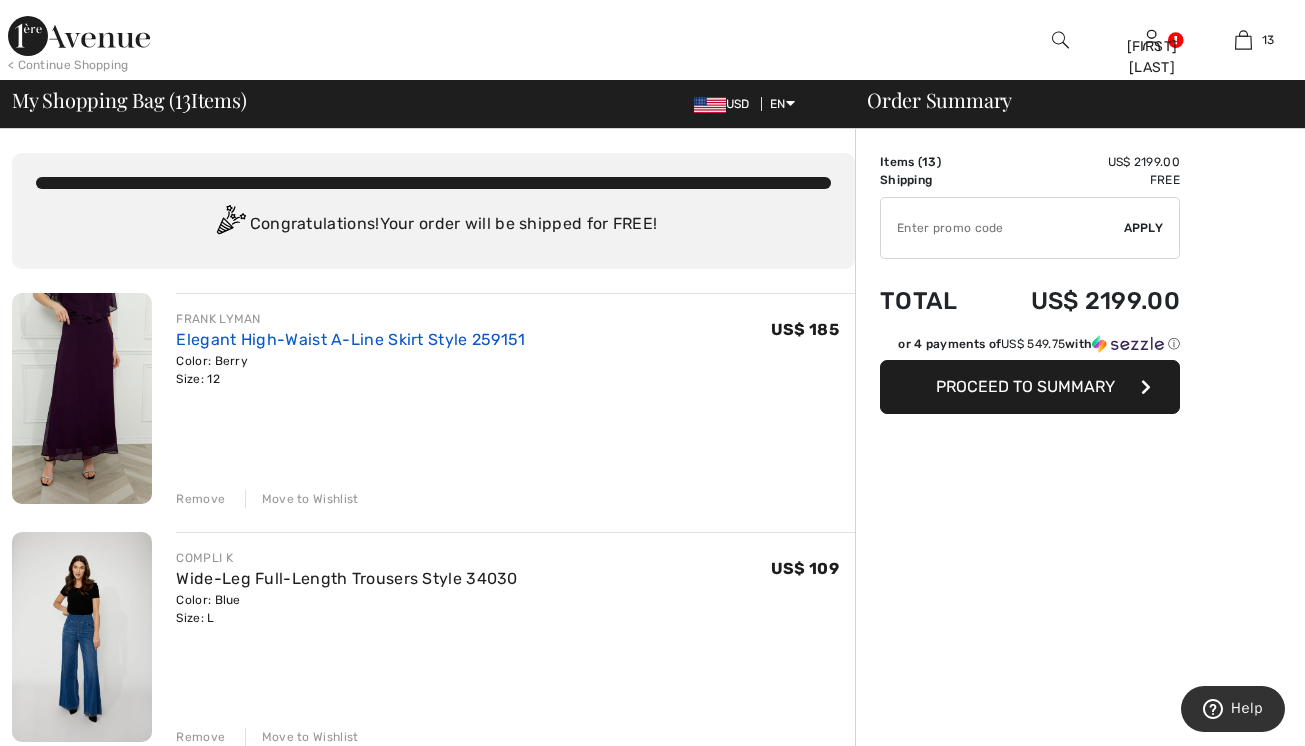 click on "Elegant High-Waist A-Line Skirt Style 259151" at bounding box center (350, 339) 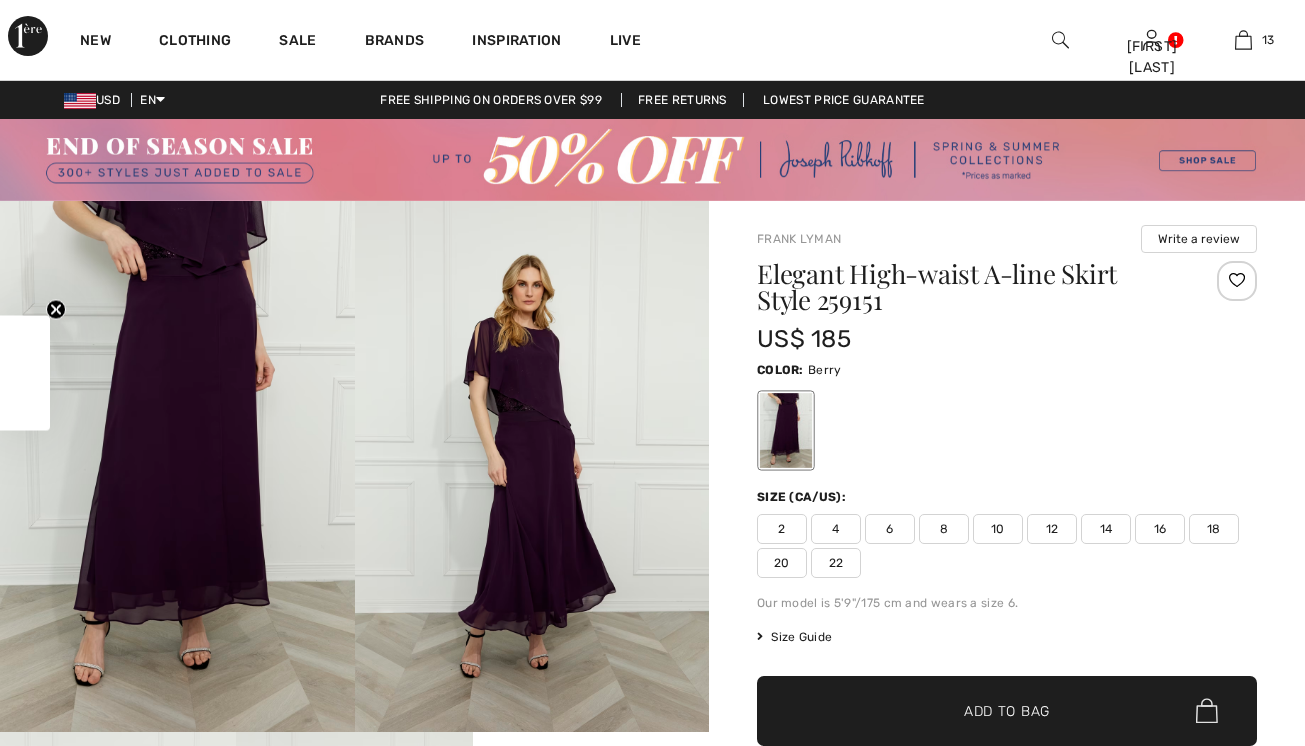 checkbox on "true" 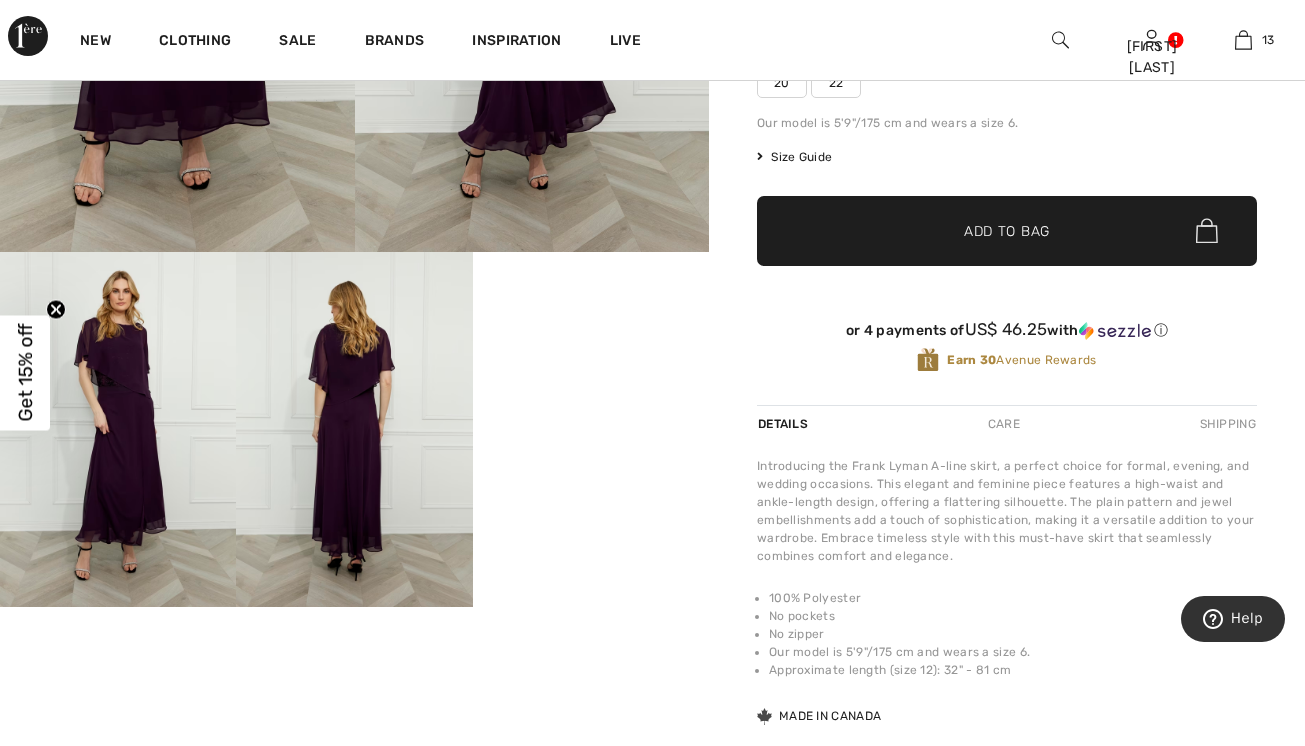 scroll, scrollTop: 282, scrollLeft: 0, axis: vertical 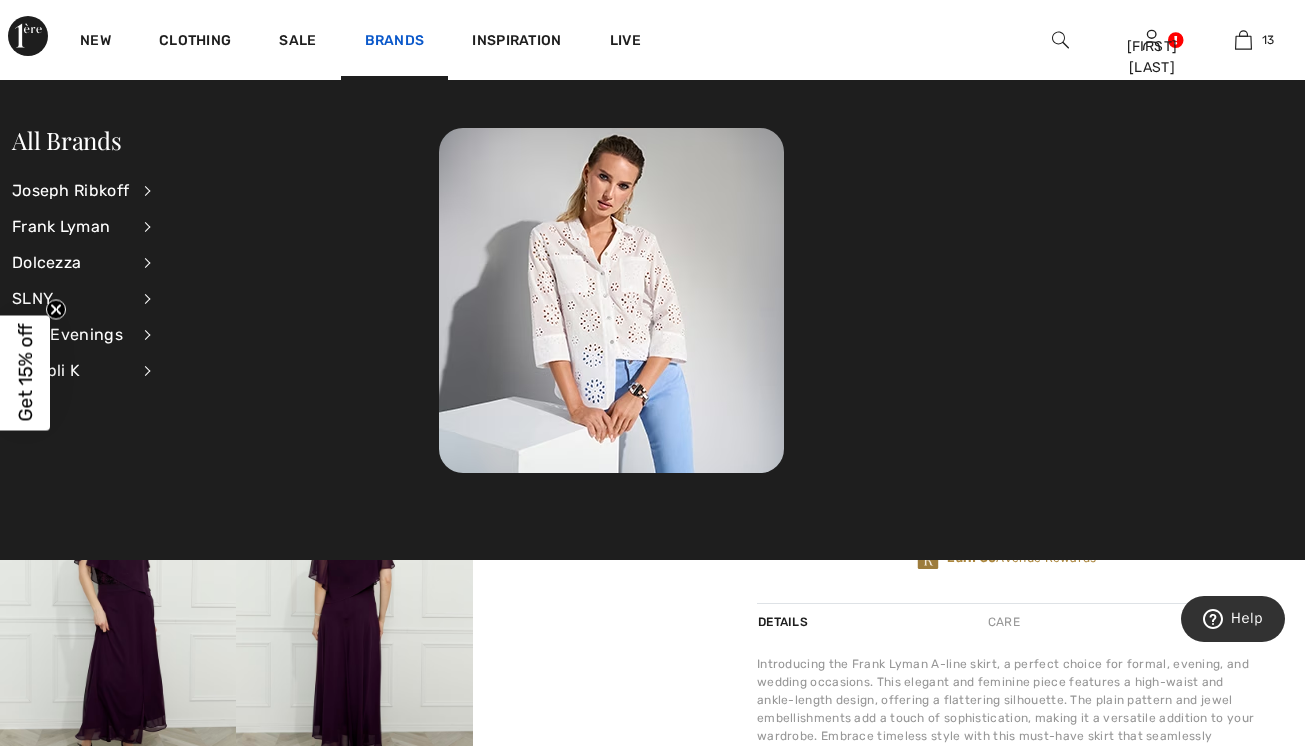 click on "Brands" at bounding box center (395, 42) 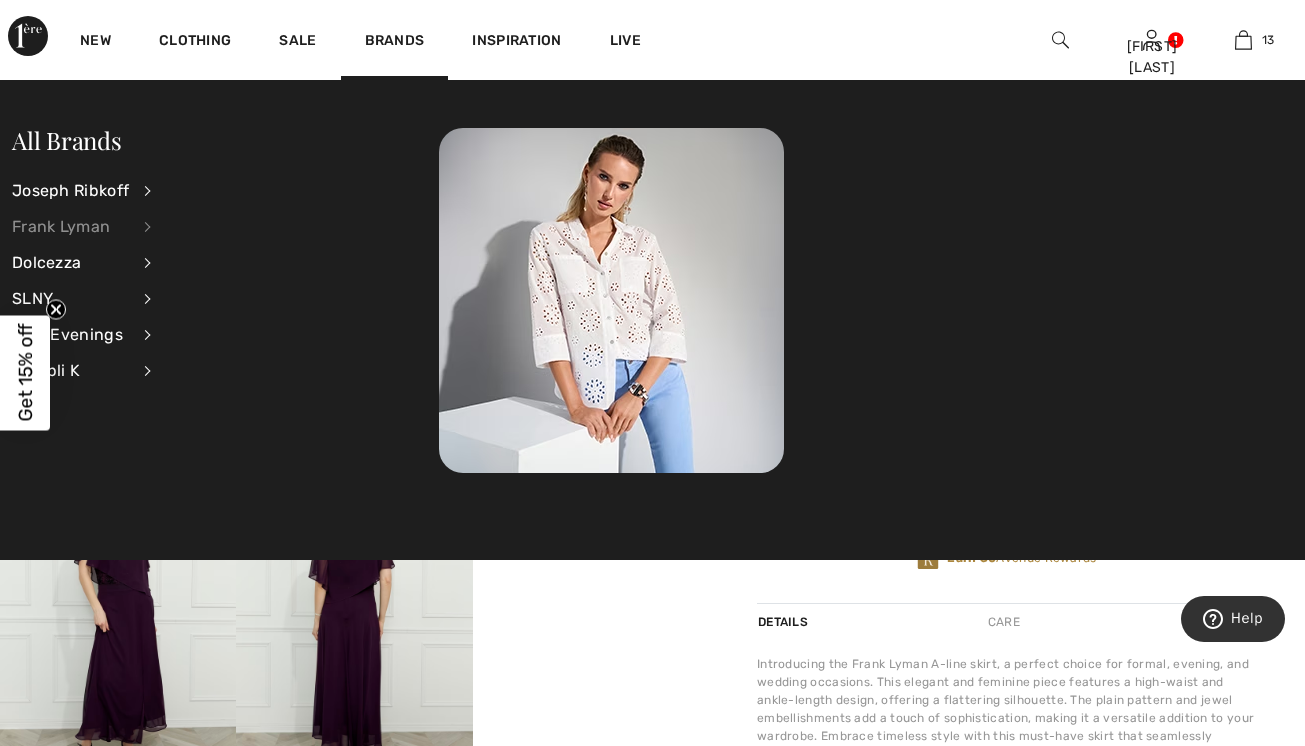 click on "Frank Lyman" at bounding box center (70, 227) 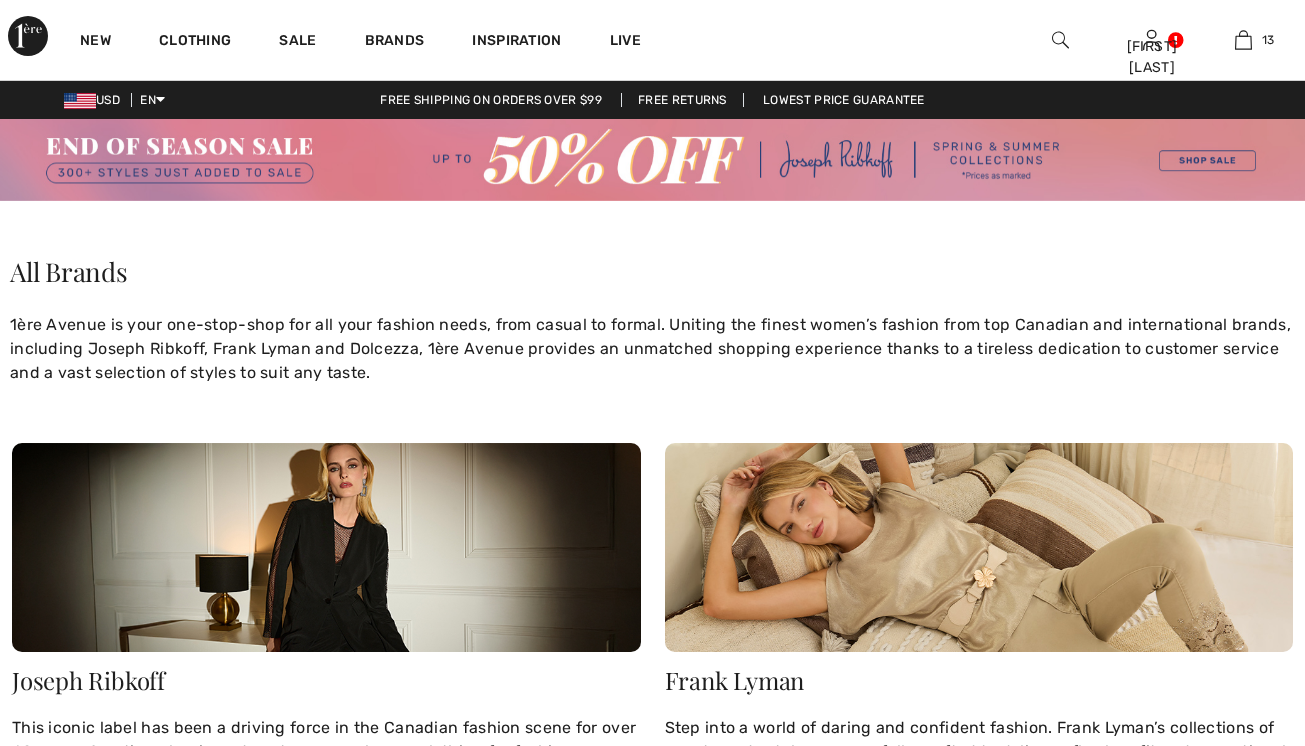 scroll, scrollTop: 0, scrollLeft: 0, axis: both 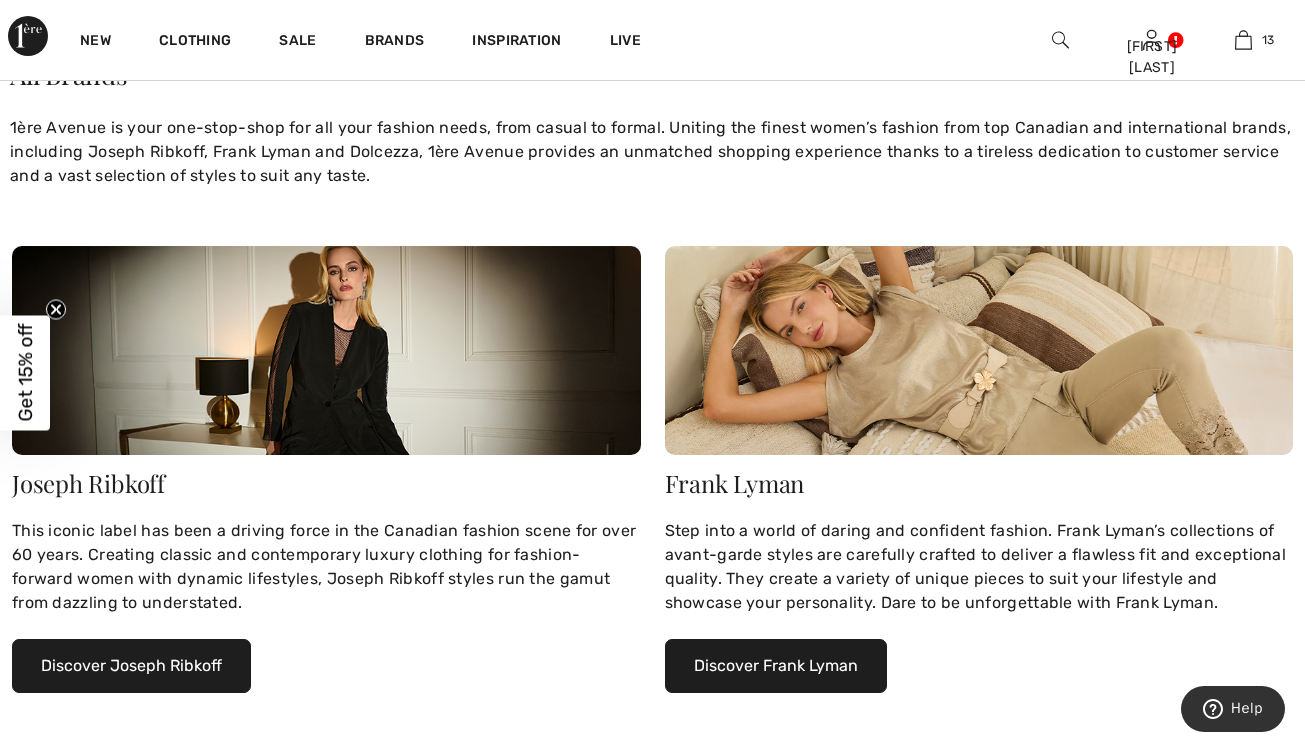 click on "Discover Frank Lyman" at bounding box center (776, 666) 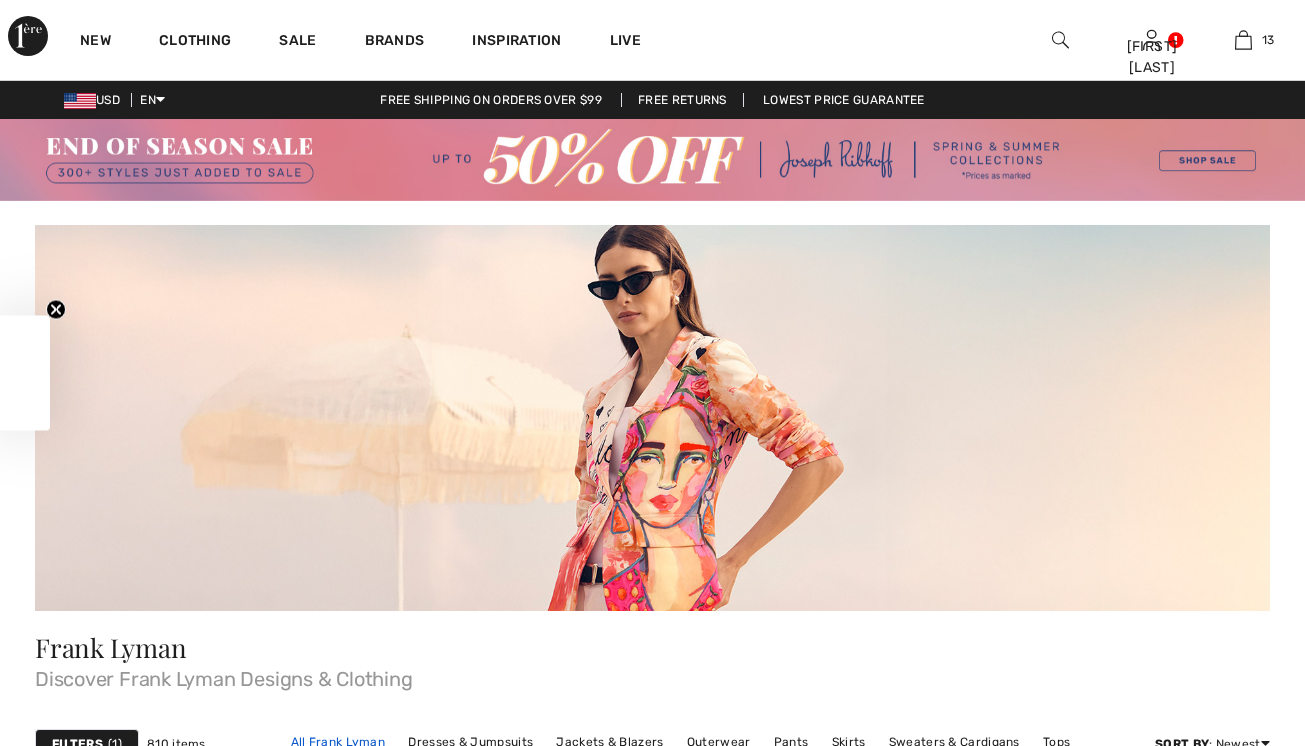 checkbox on "true" 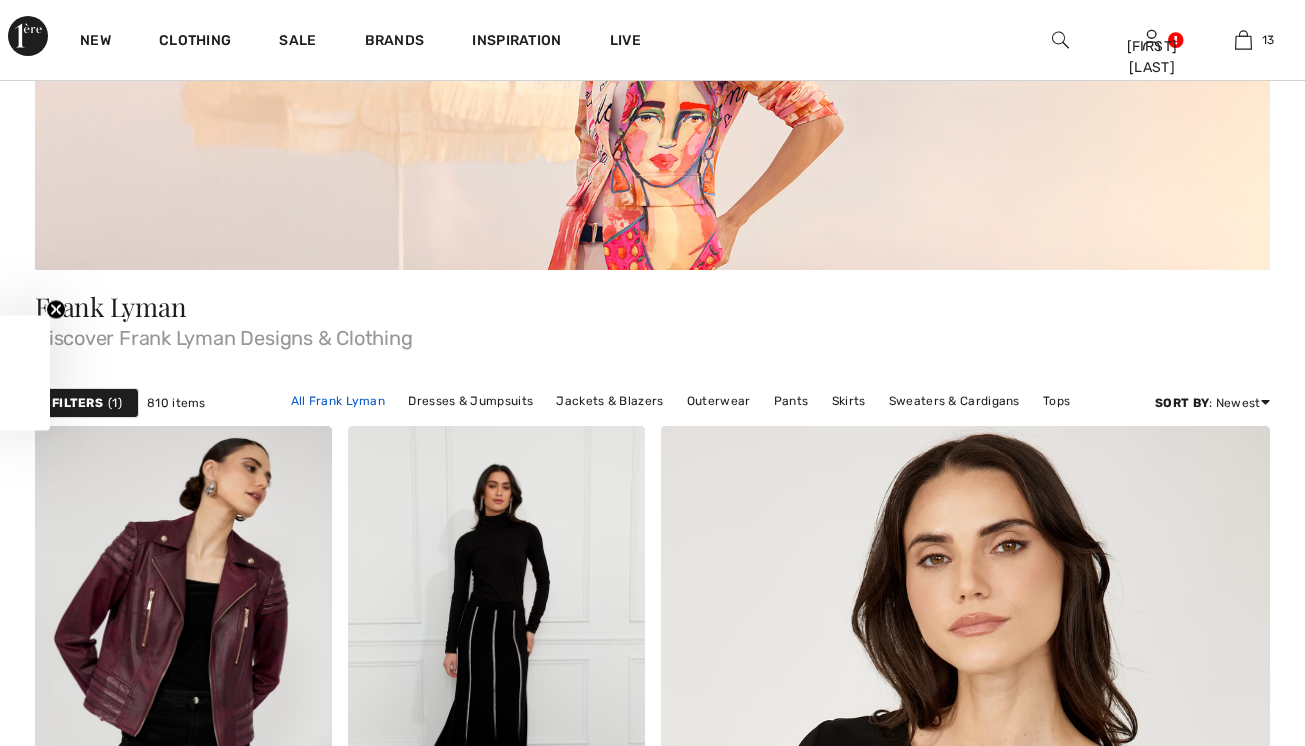 scroll, scrollTop: 0, scrollLeft: 0, axis: both 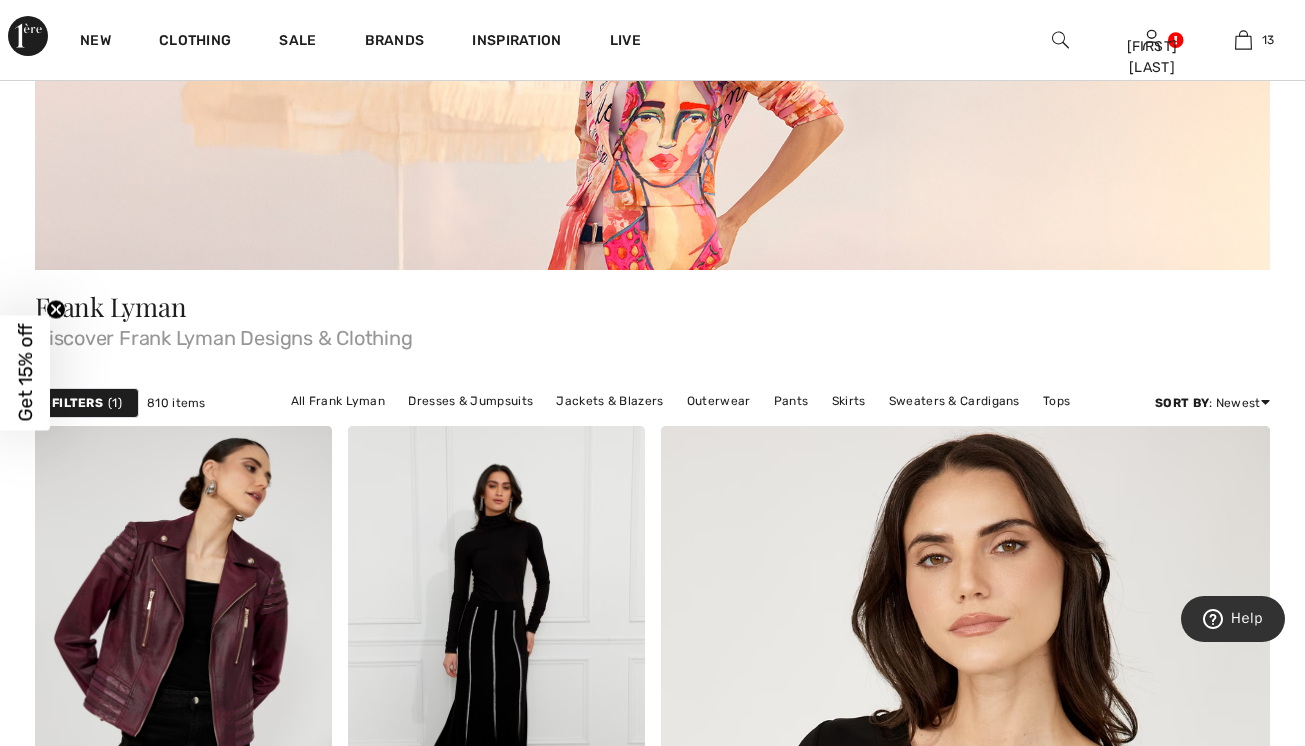click on "Filters" at bounding box center [77, 403] 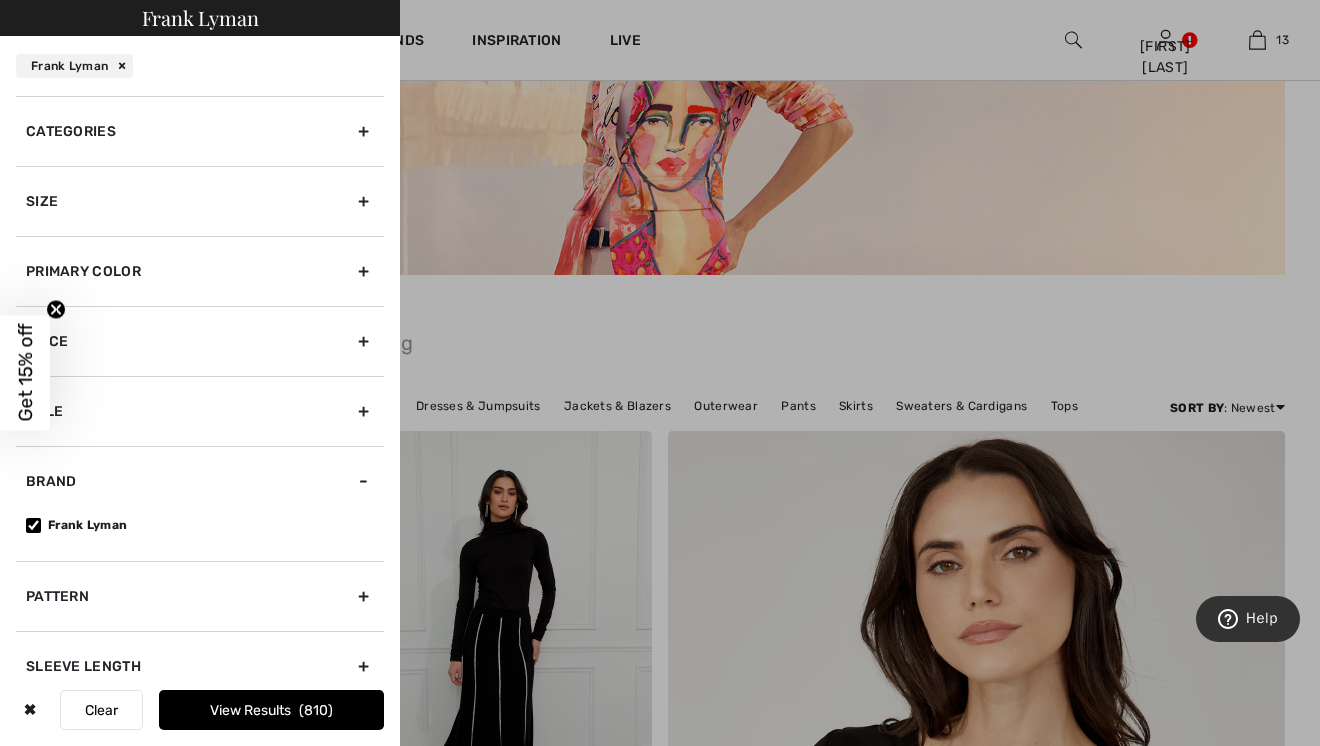 click on "Primary Color" at bounding box center [200, 271] 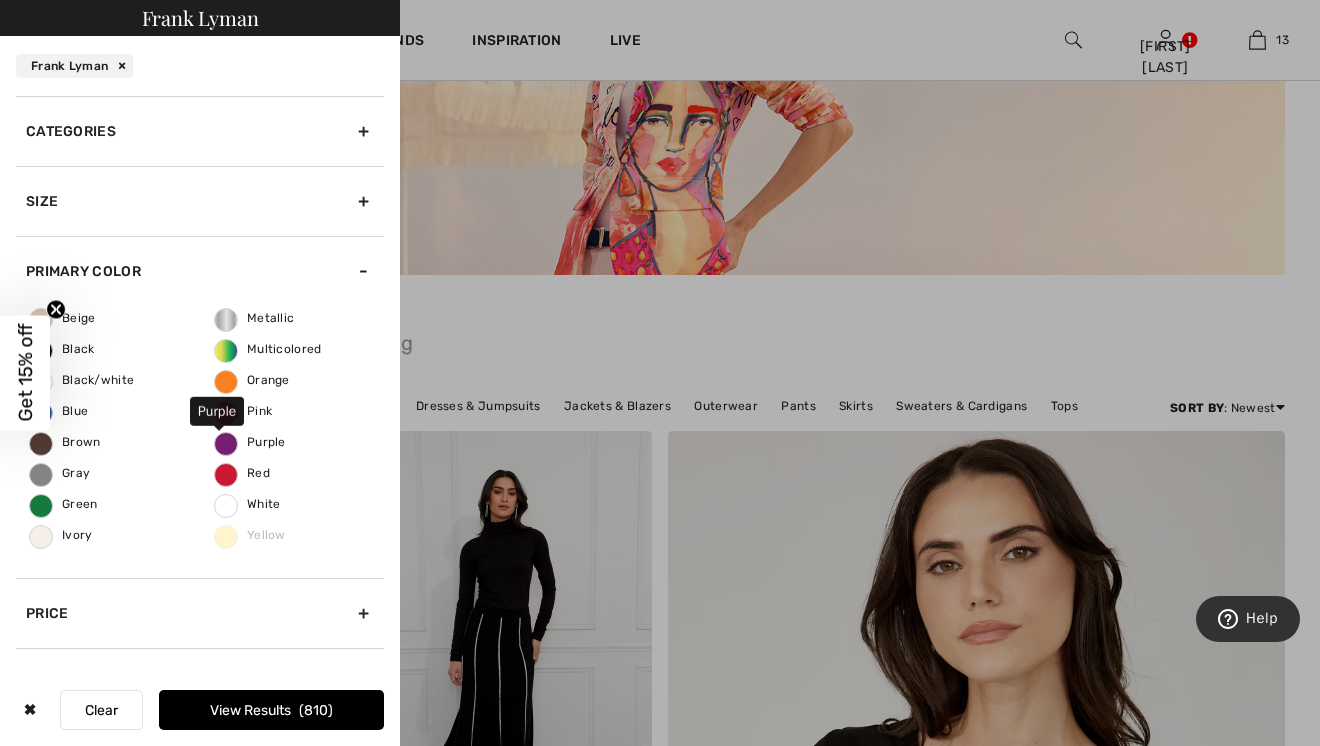 click on "Purple" at bounding box center [250, 442] 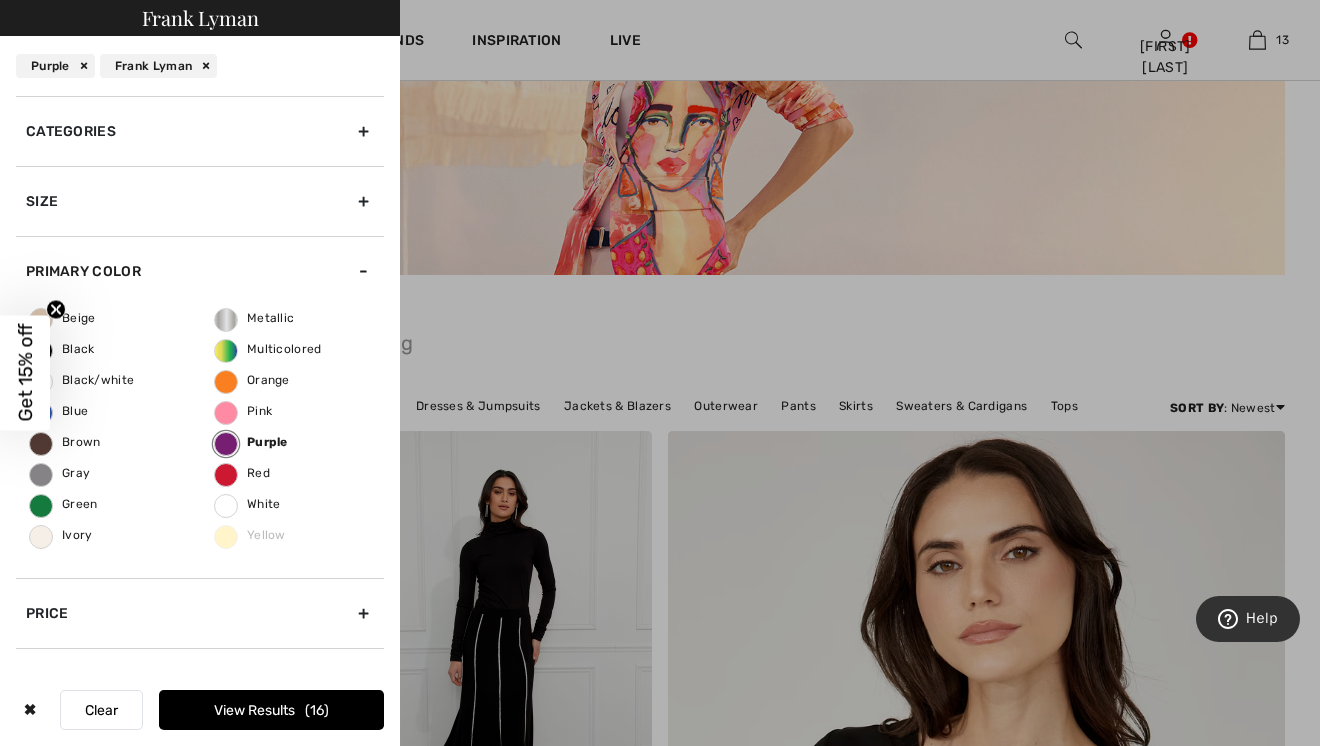 click on "Categories" at bounding box center (200, 131) 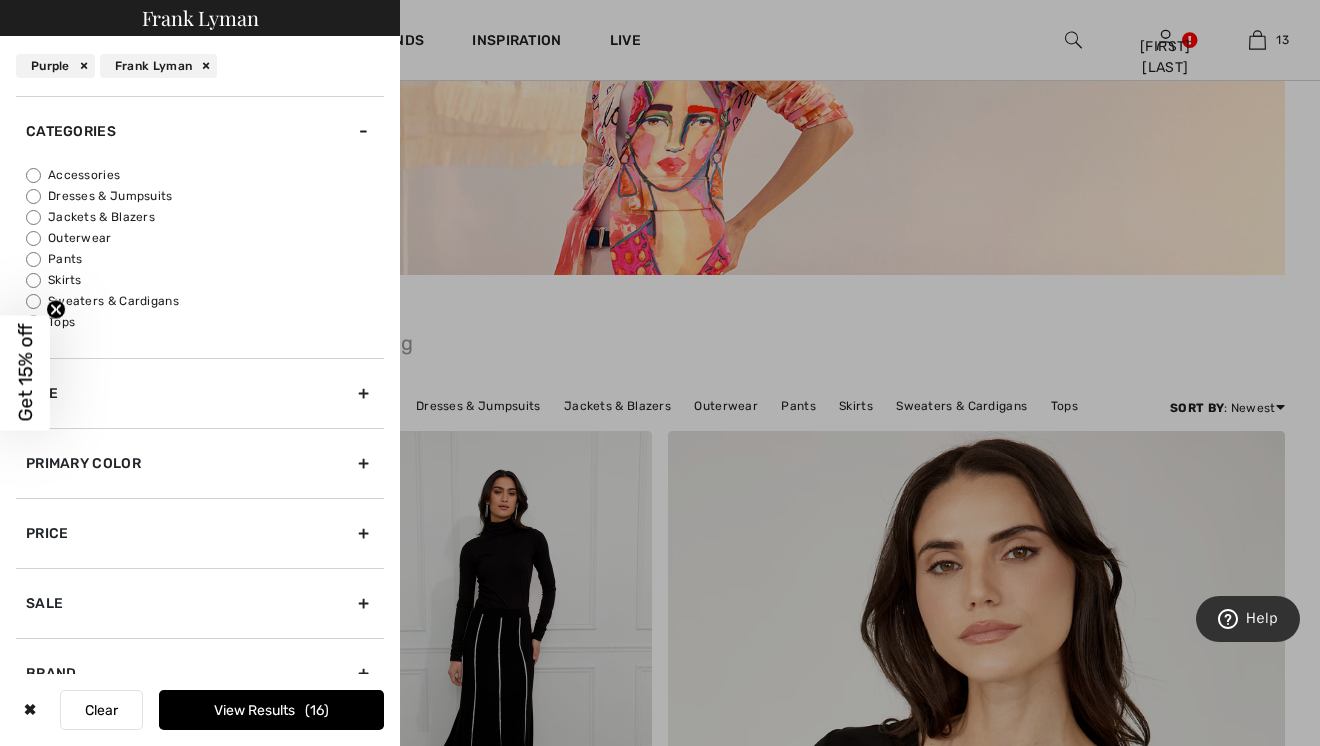 click on "Tops" at bounding box center [205, 322] 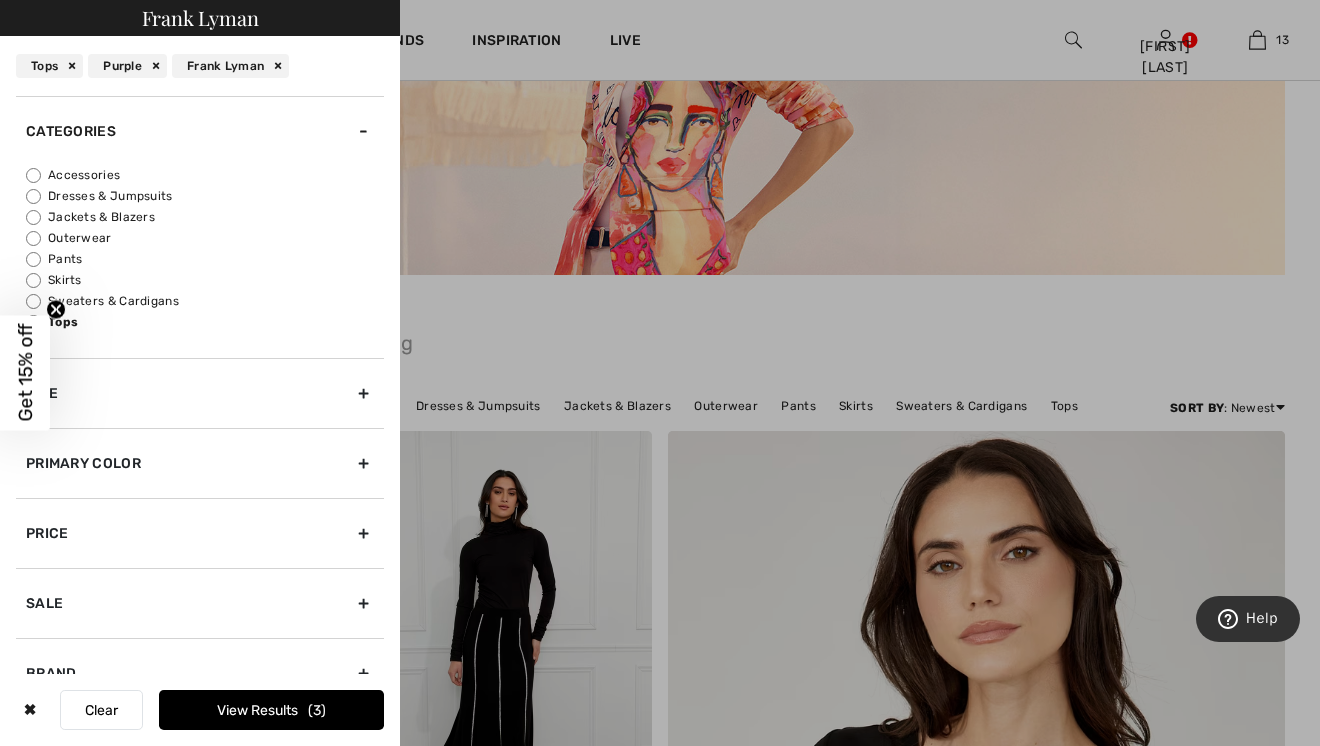 click on "View Results 3" at bounding box center [271, 710] 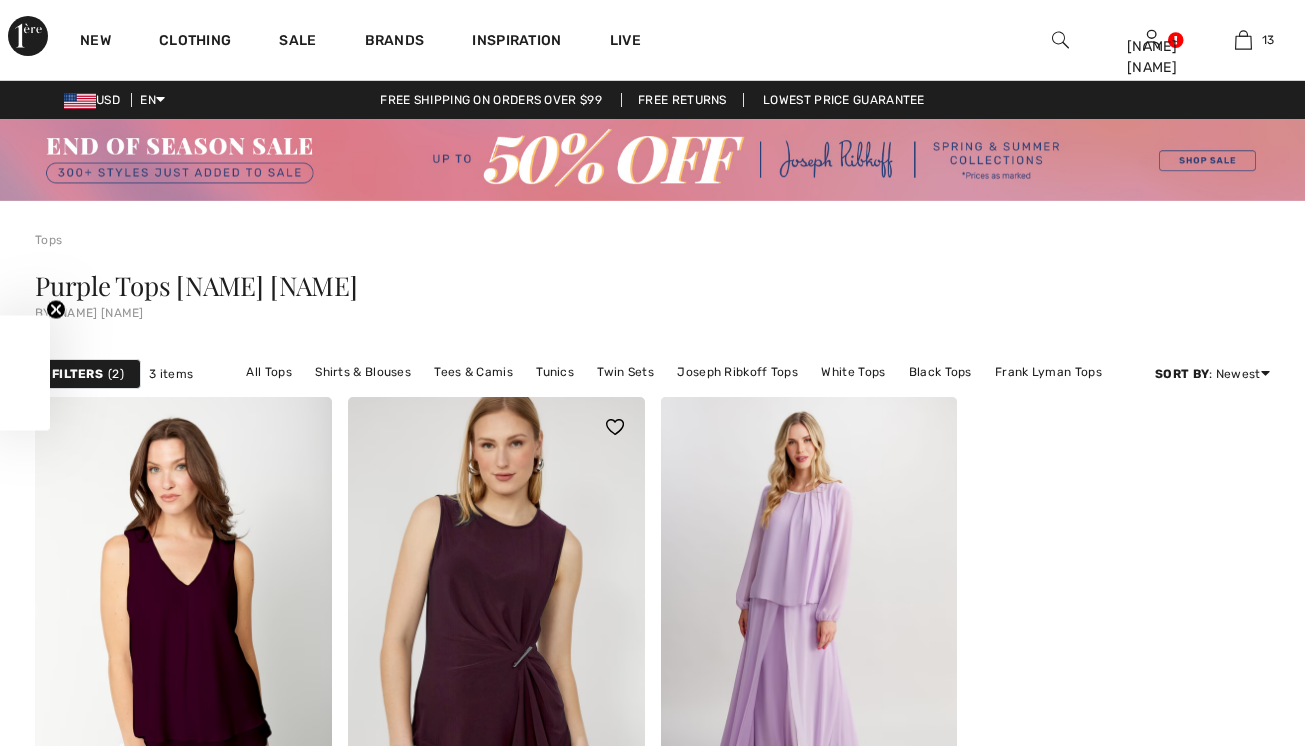 scroll, scrollTop: 0, scrollLeft: 0, axis: both 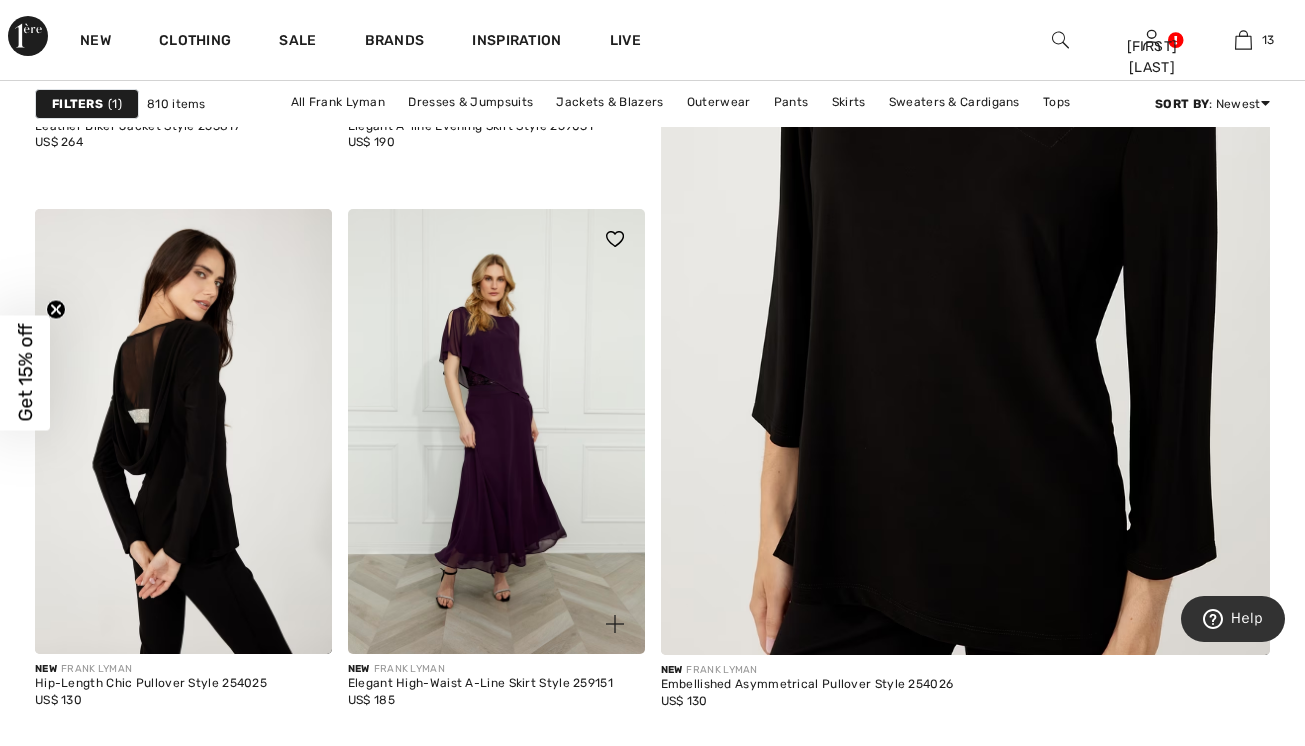 click at bounding box center [496, 431] 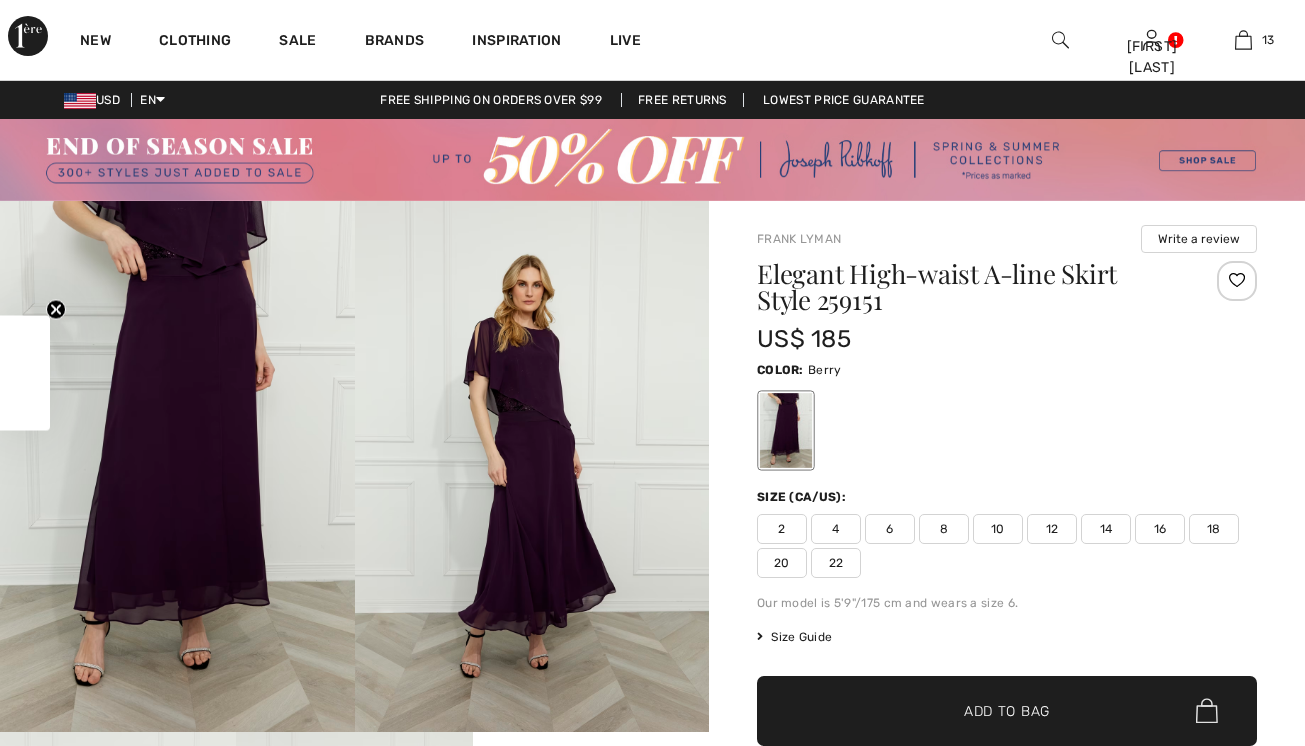 checkbox on "true" 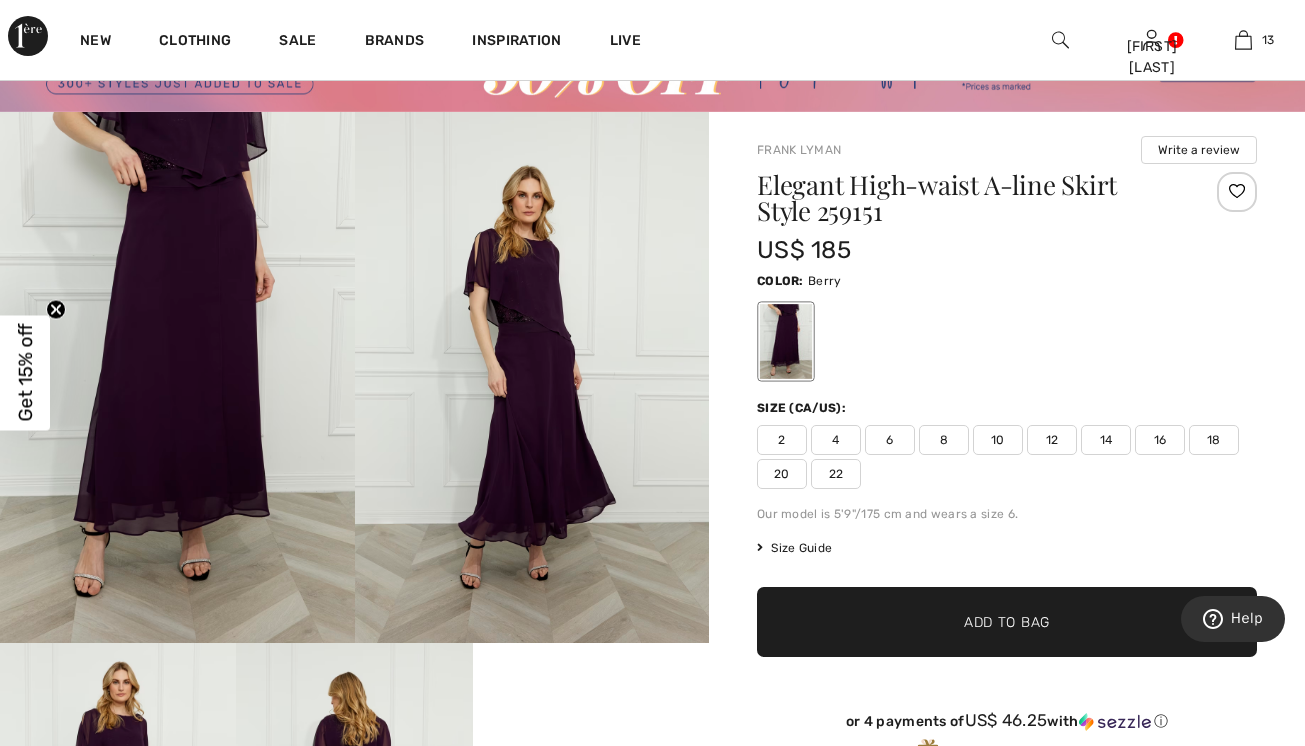 scroll, scrollTop: 0, scrollLeft: 0, axis: both 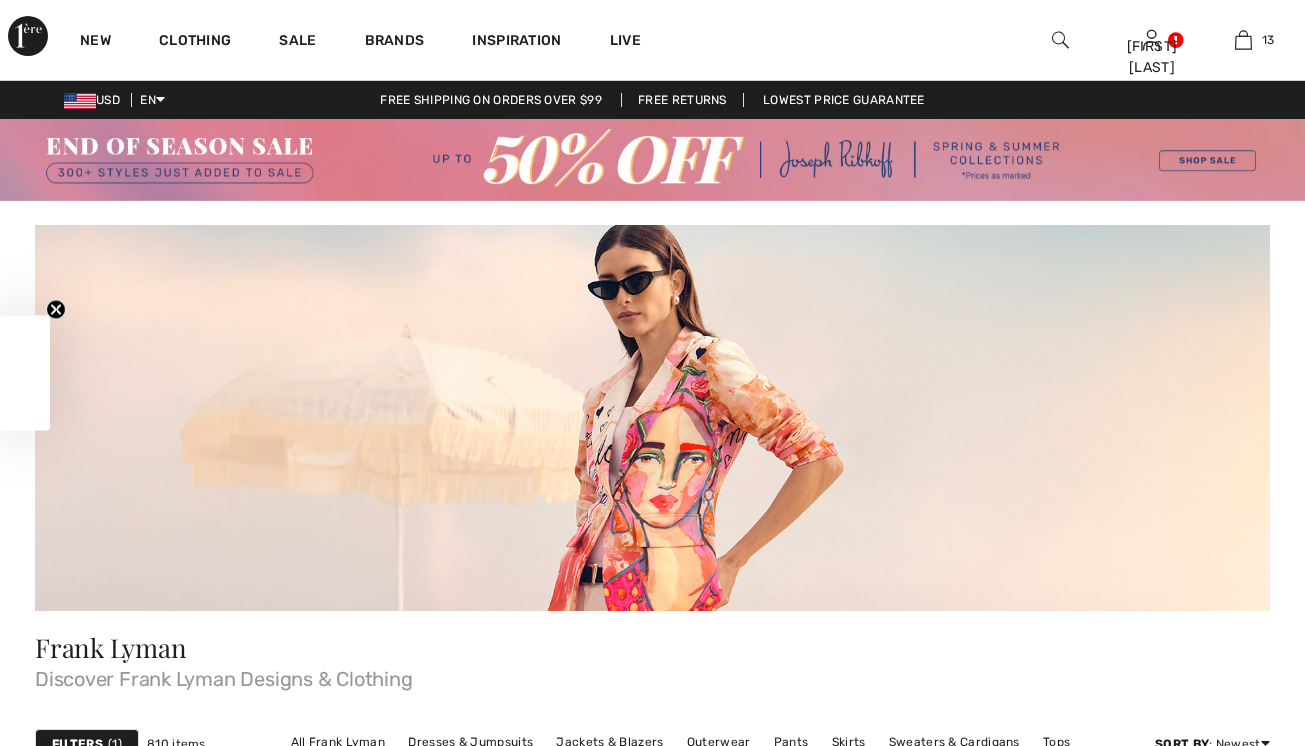 checkbox on "true" 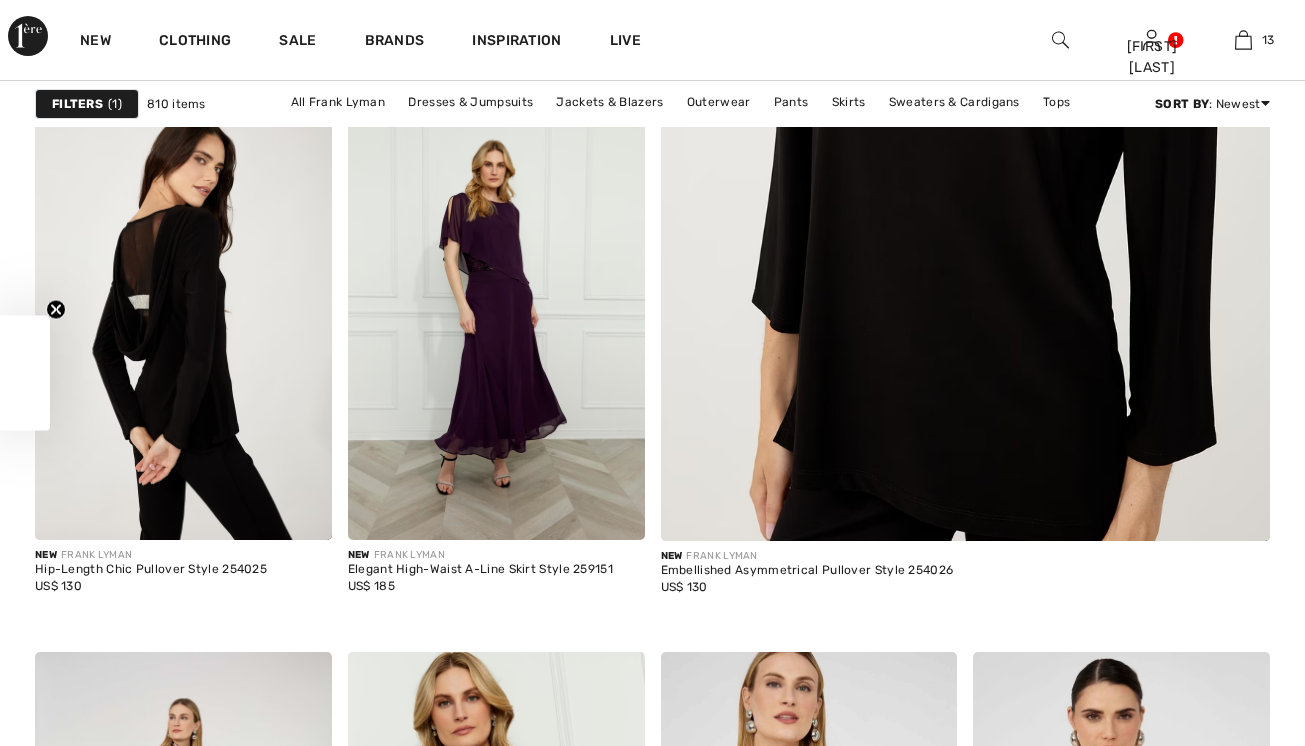 scroll, scrollTop: 0, scrollLeft: 0, axis: both 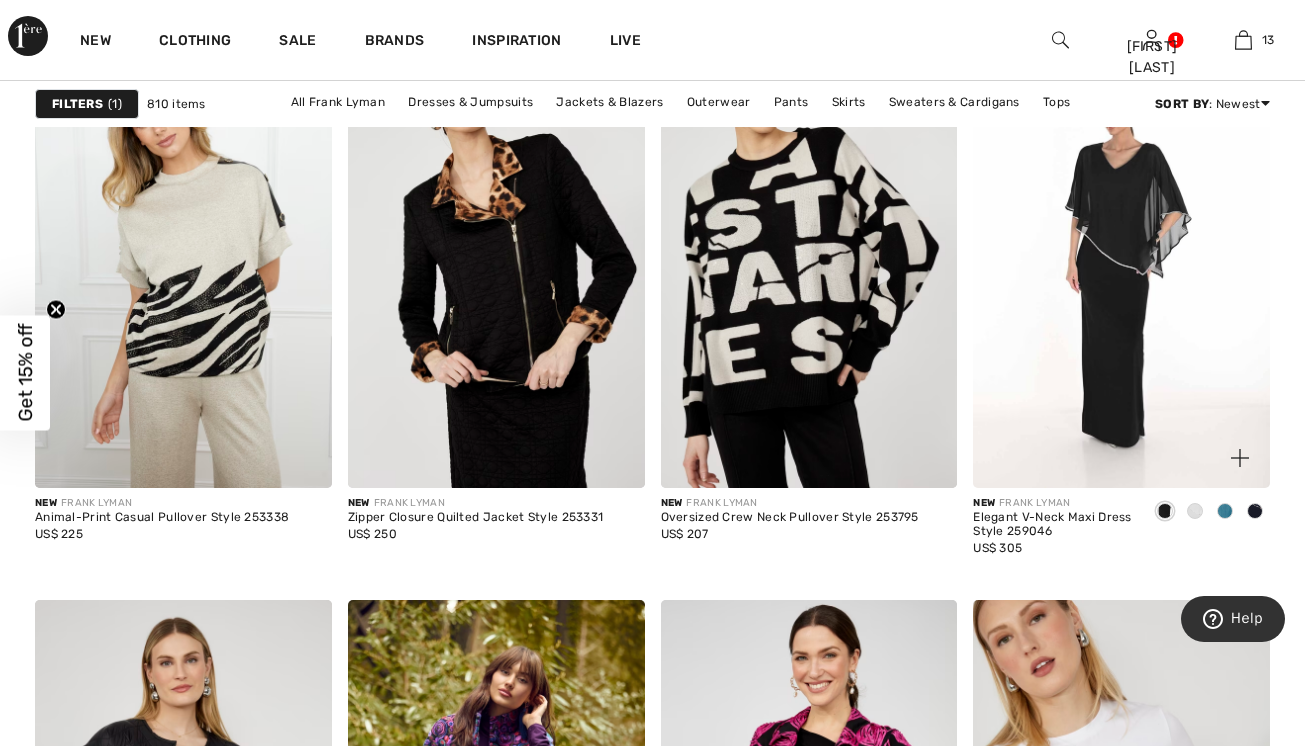 click at bounding box center (1225, 511) 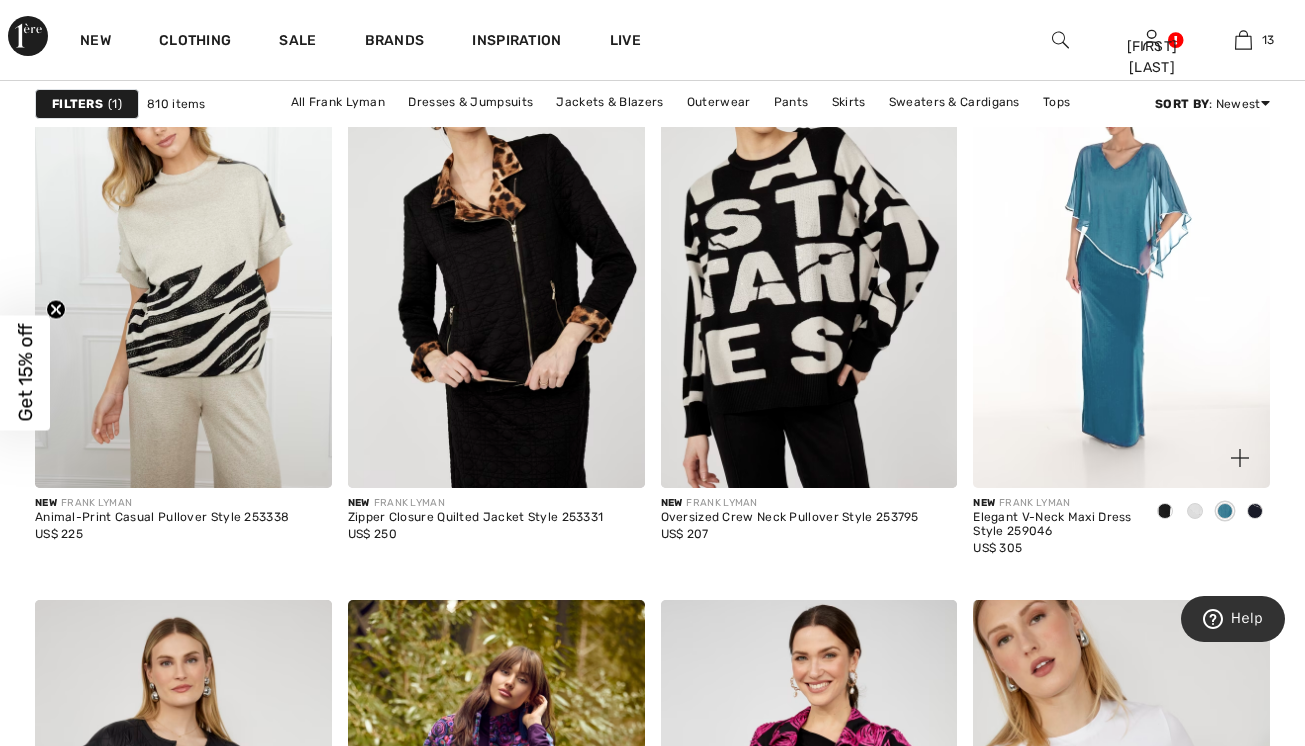 click at bounding box center (1165, 511) 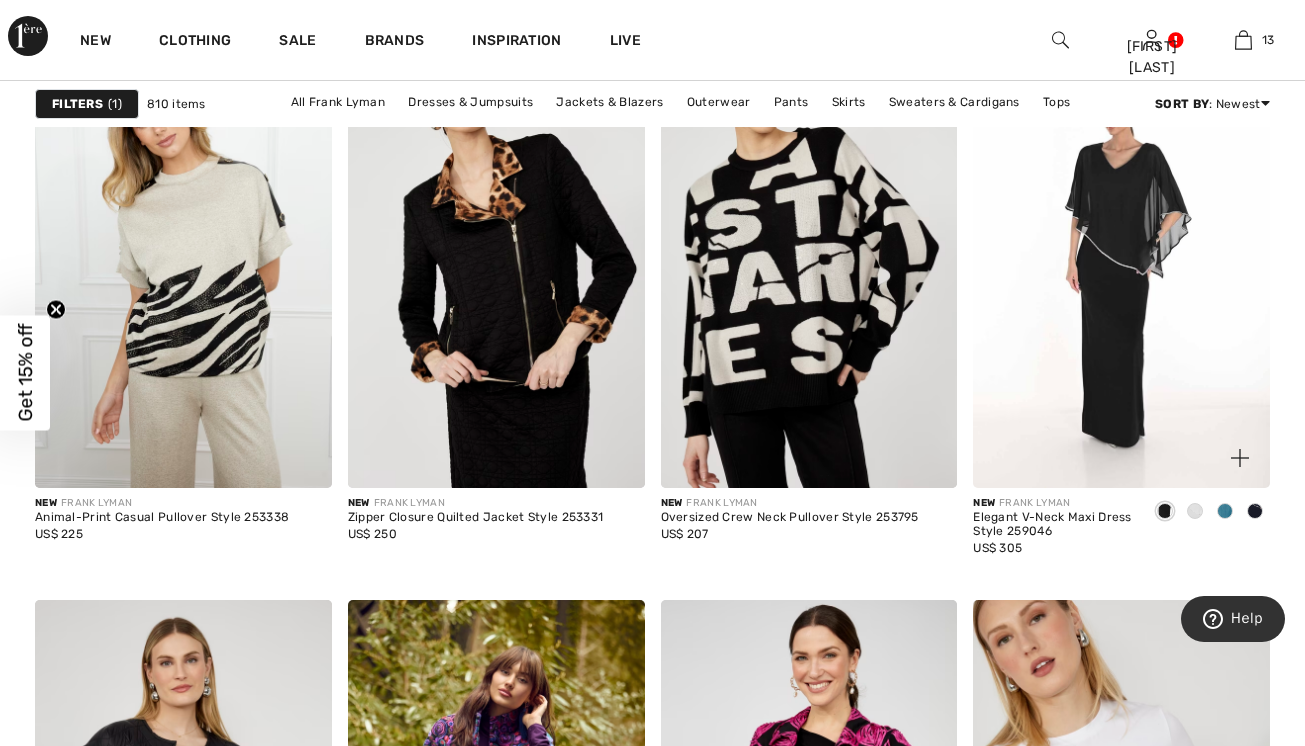 click at bounding box center (1195, 511) 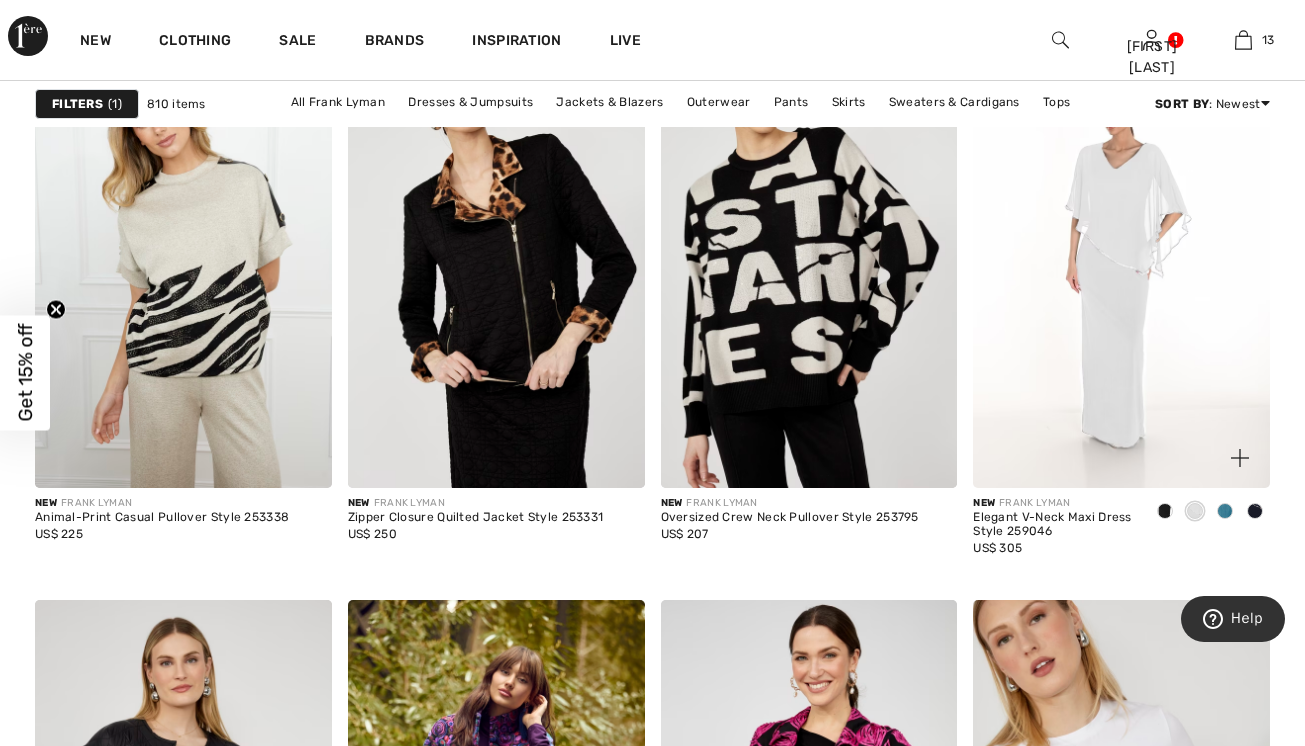 click at bounding box center [1225, 511] 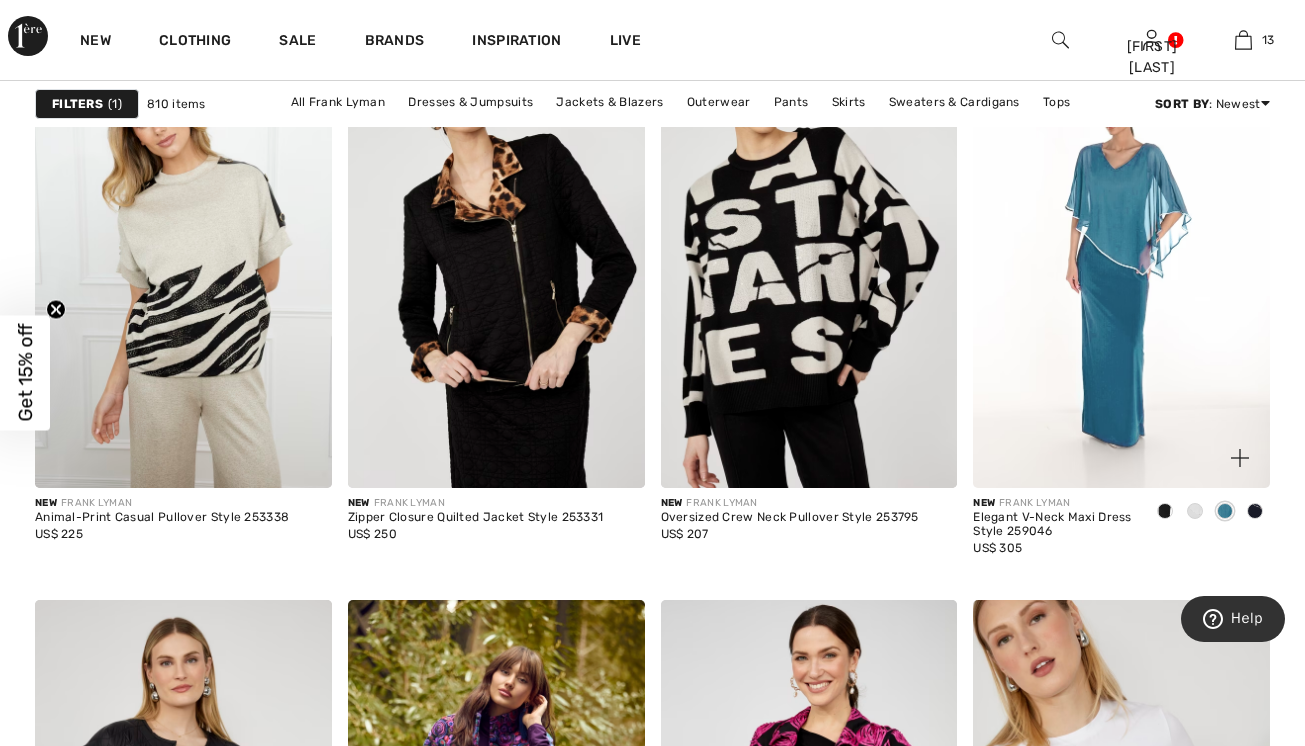 click at bounding box center [1255, 511] 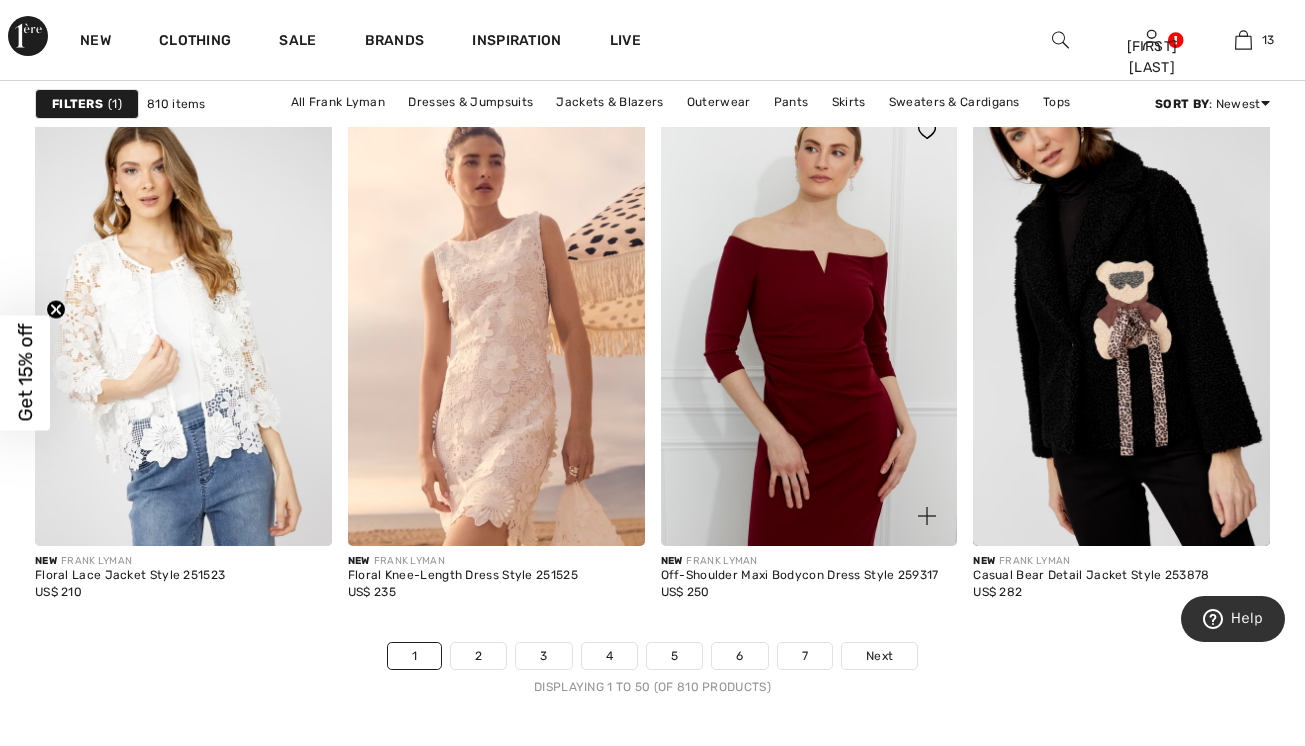 scroll, scrollTop: 8682, scrollLeft: 0, axis: vertical 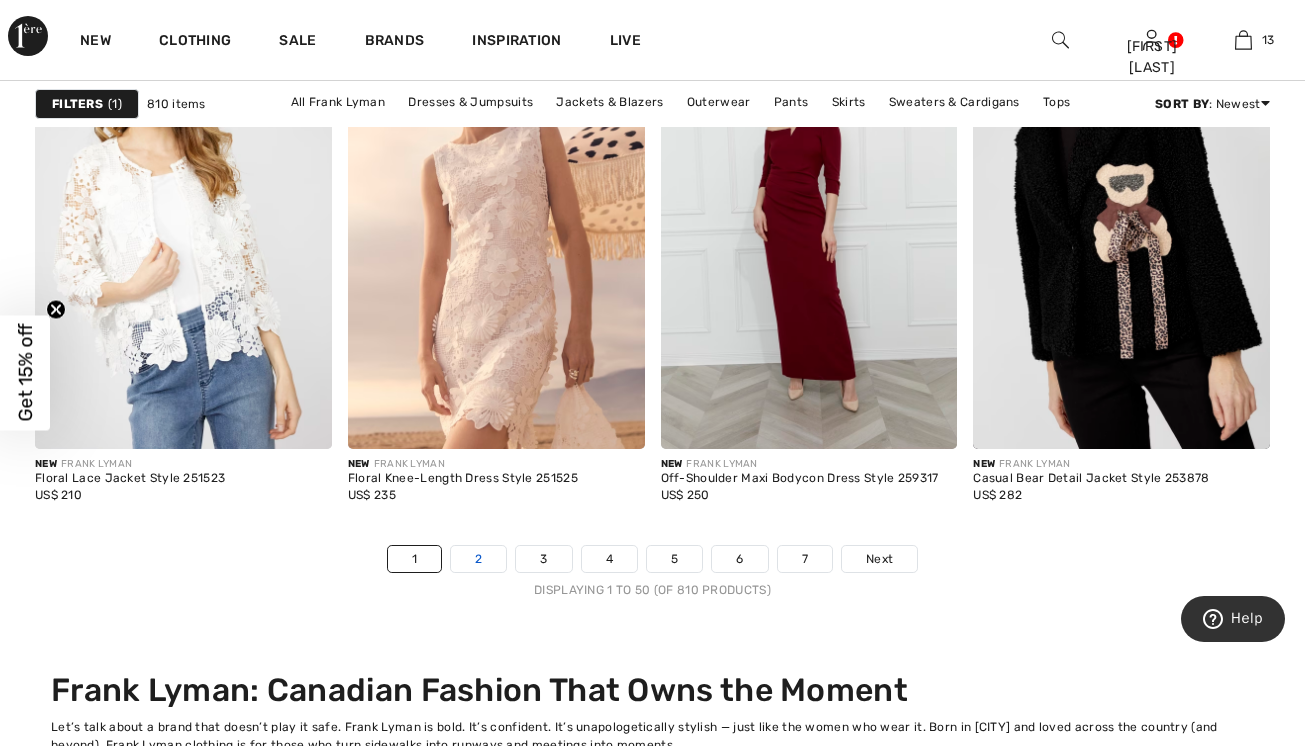 click on "2" at bounding box center [478, 559] 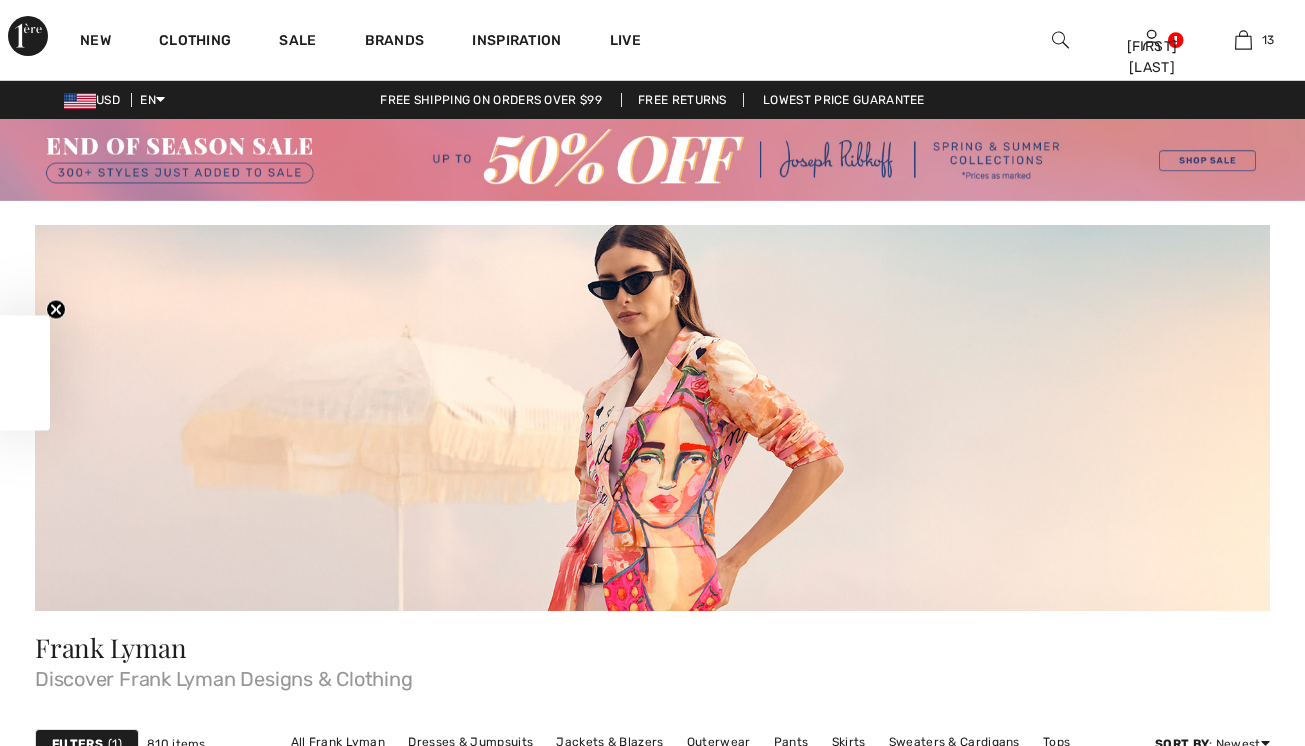 checkbox on "true" 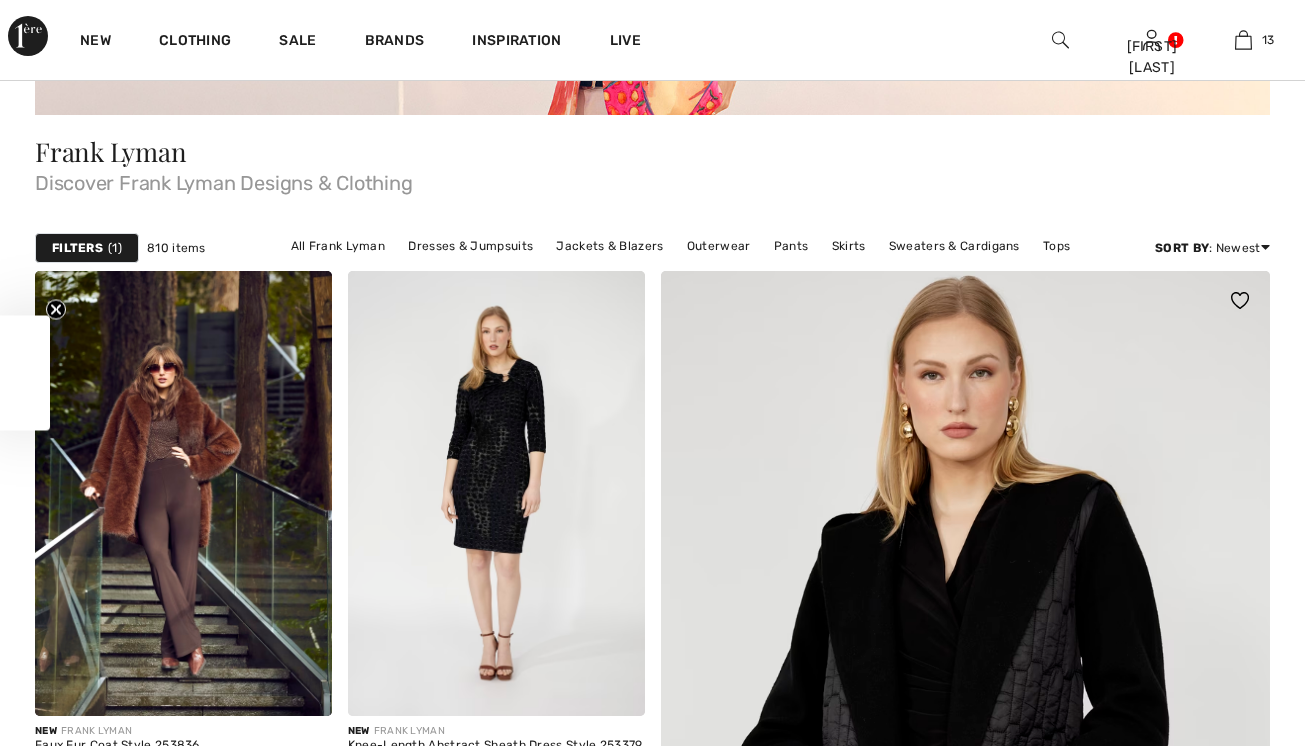 scroll, scrollTop: 0, scrollLeft: 0, axis: both 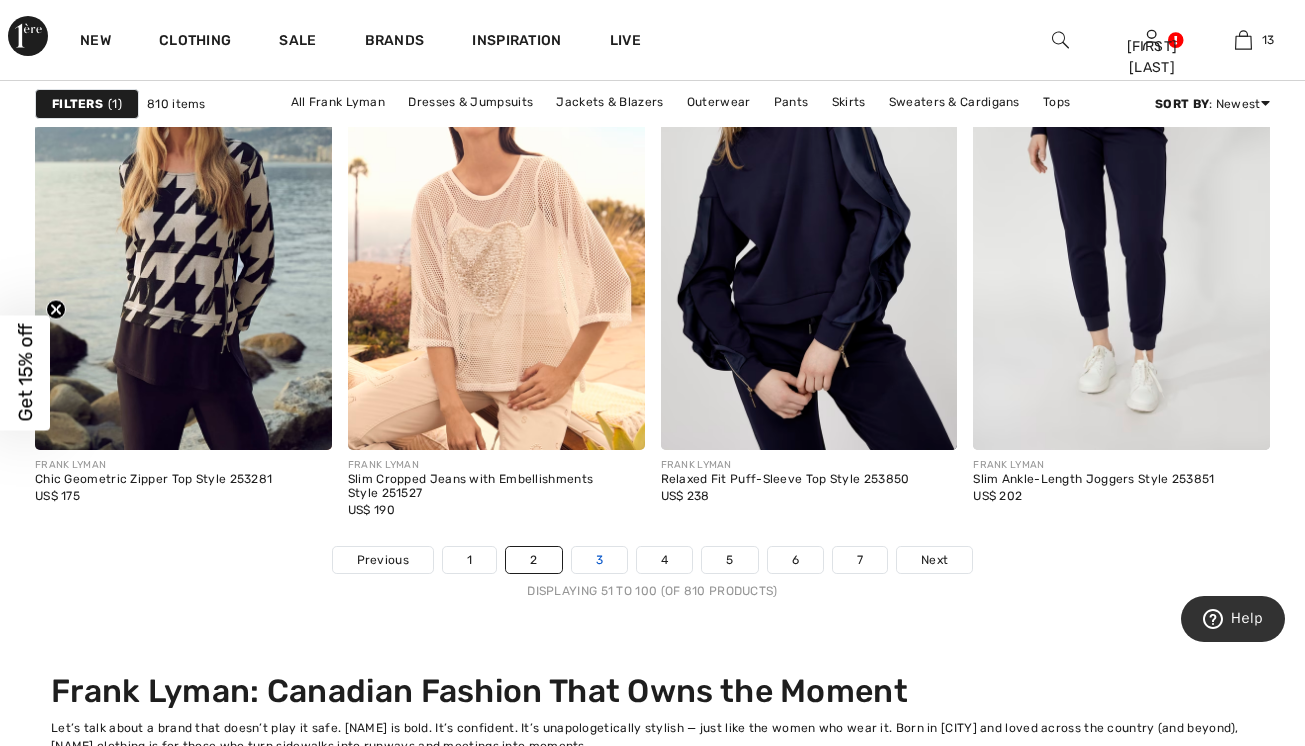 click on "3" at bounding box center [599, 560] 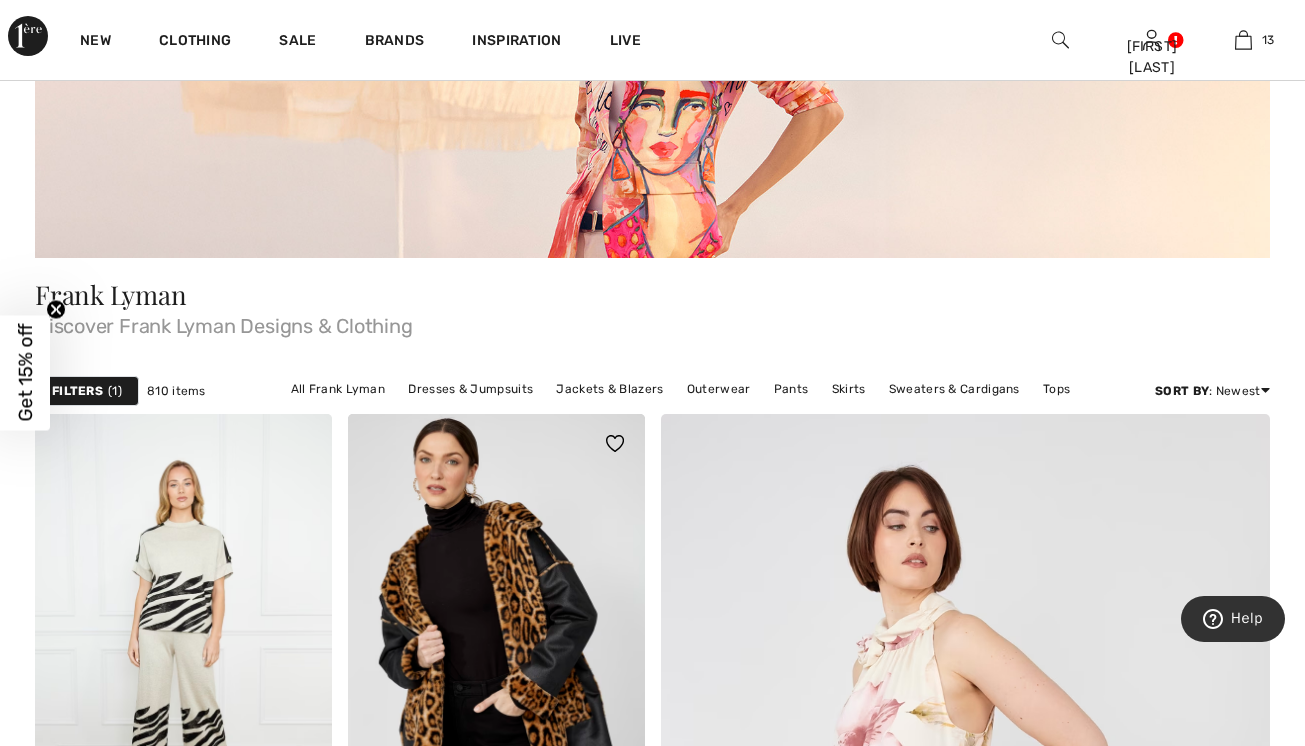 scroll, scrollTop: 353, scrollLeft: 0, axis: vertical 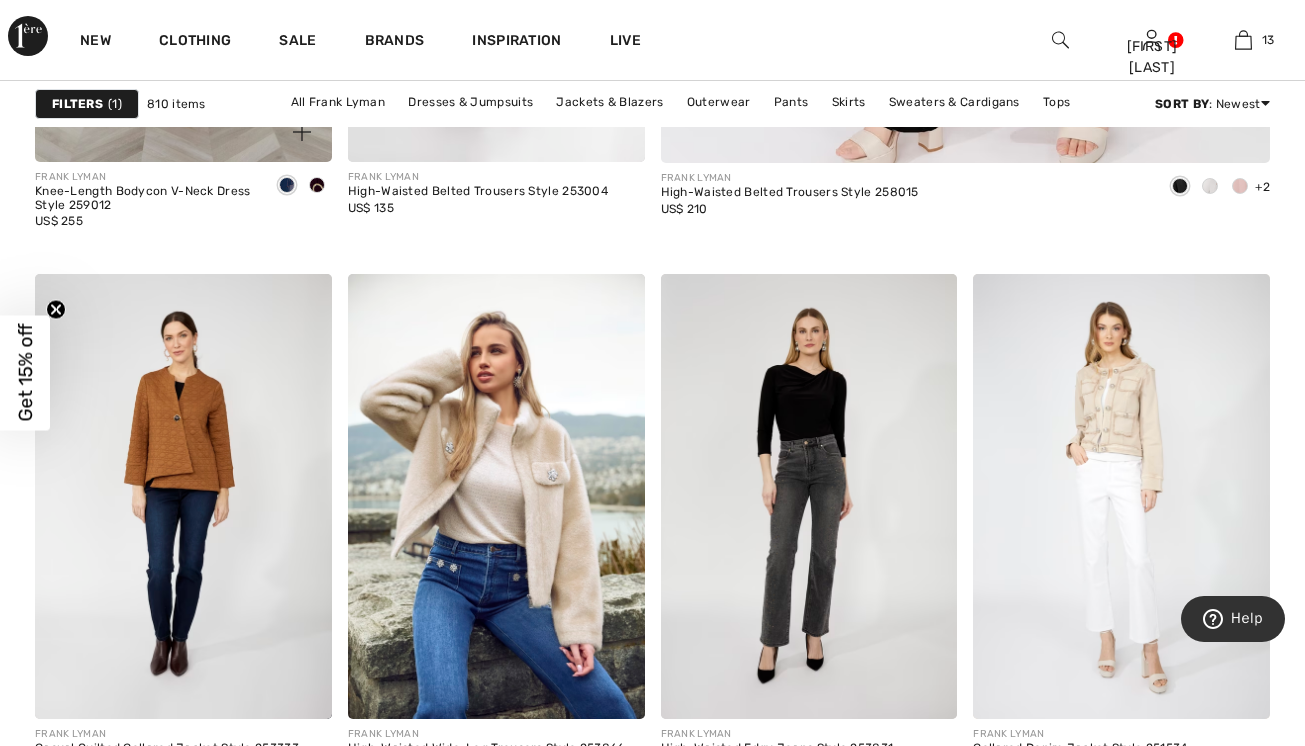 click at bounding box center [317, 185] 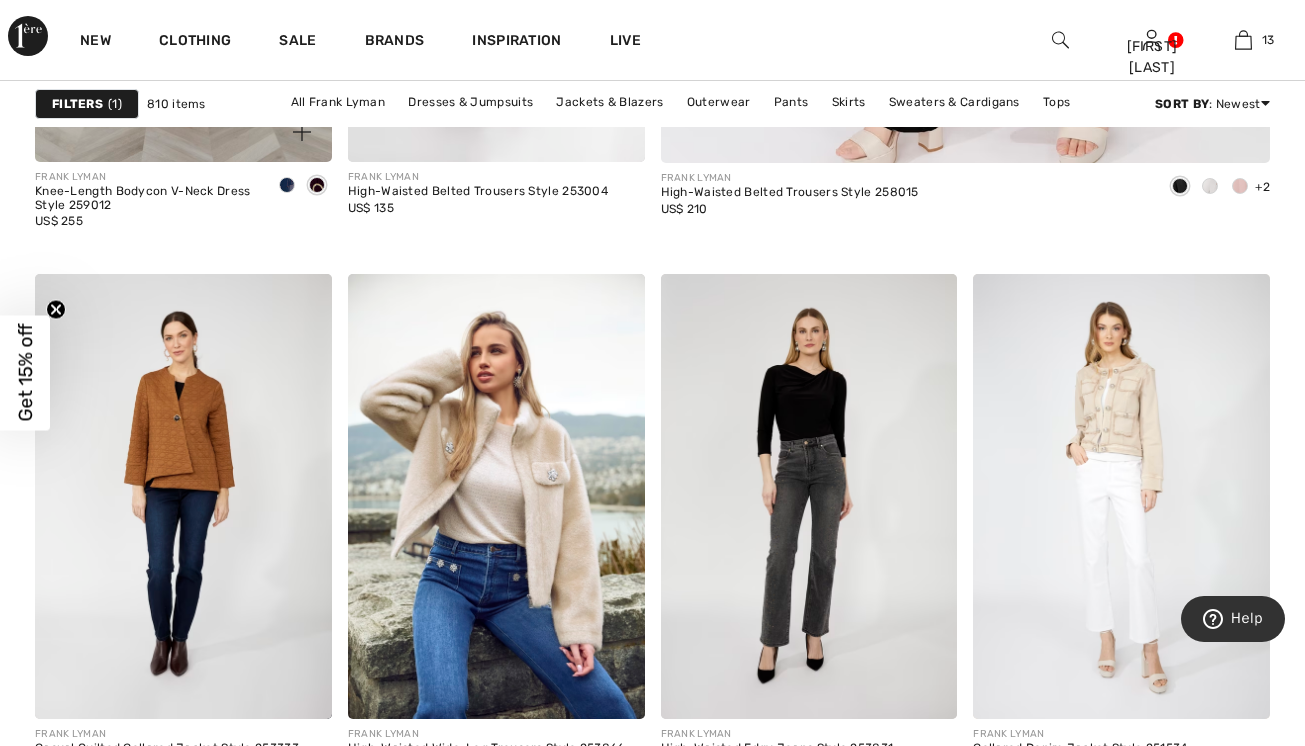 scroll, scrollTop: 1295, scrollLeft: 0, axis: vertical 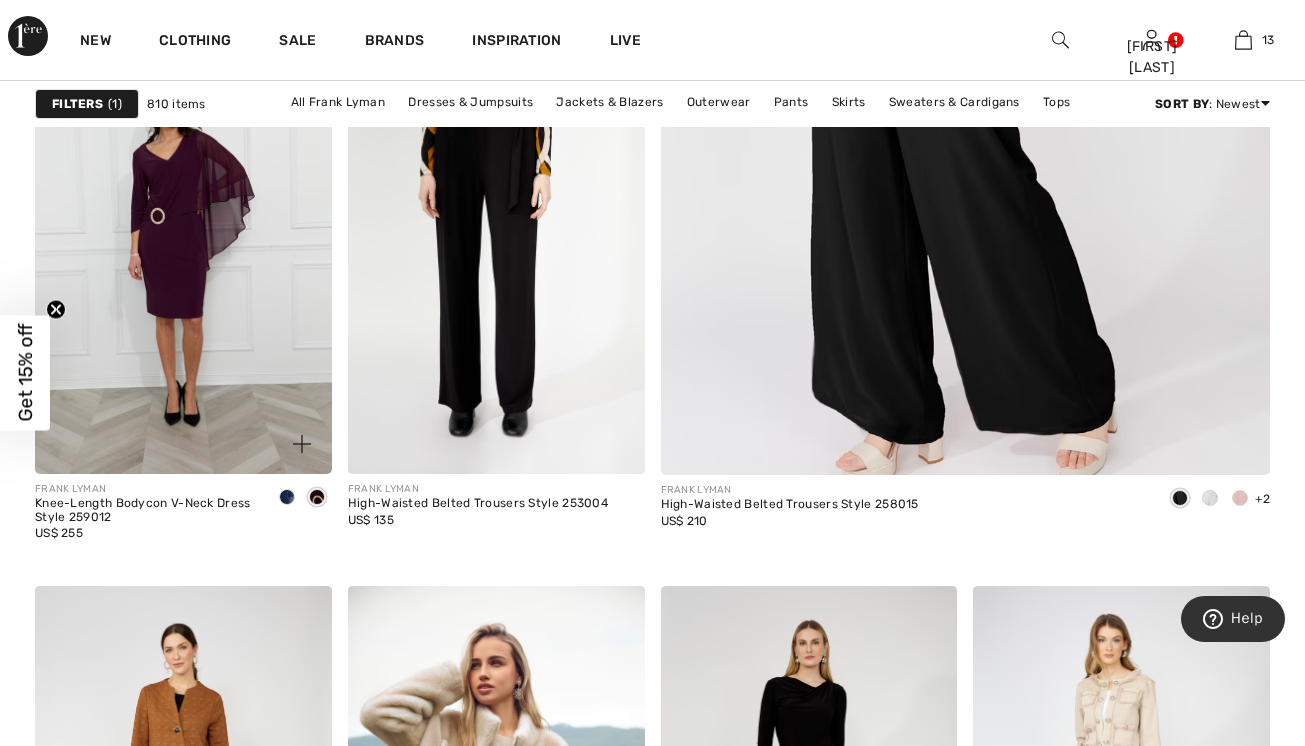 click at bounding box center (183, 251) 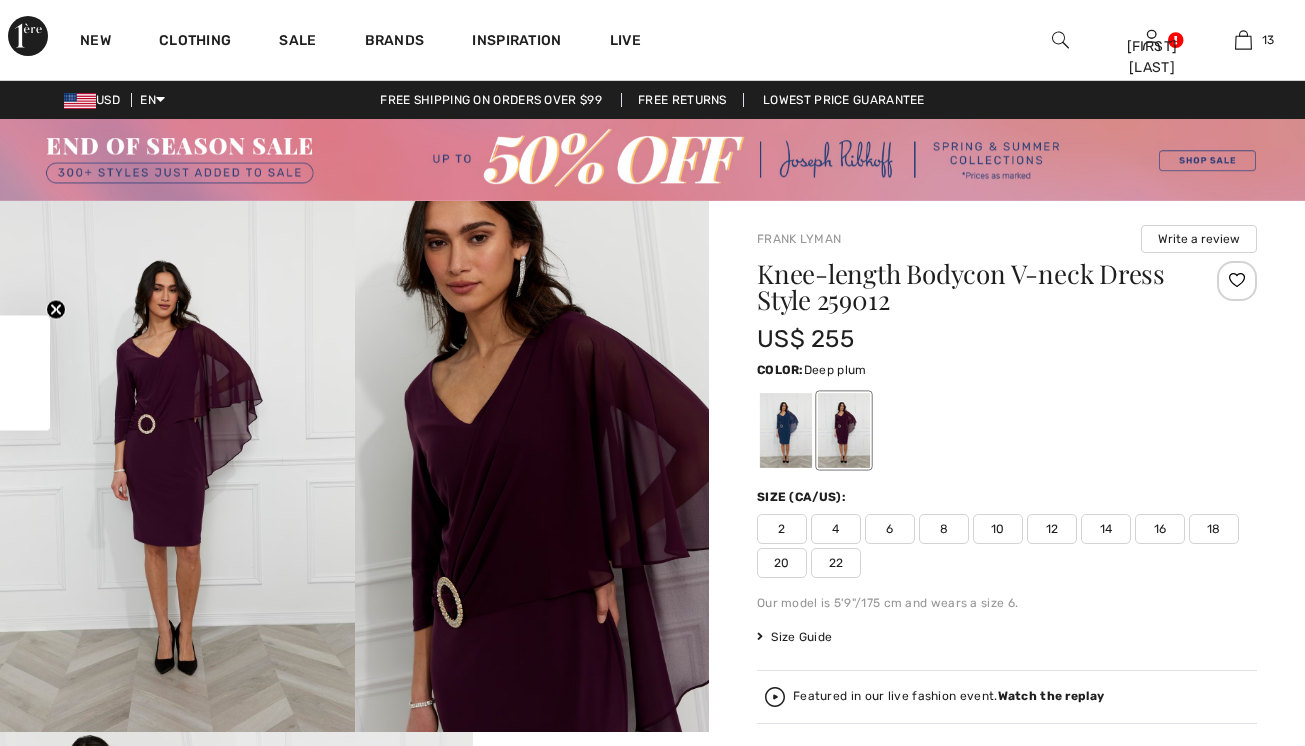 scroll, scrollTop: 0, scrollLeft: 0, axis: both 